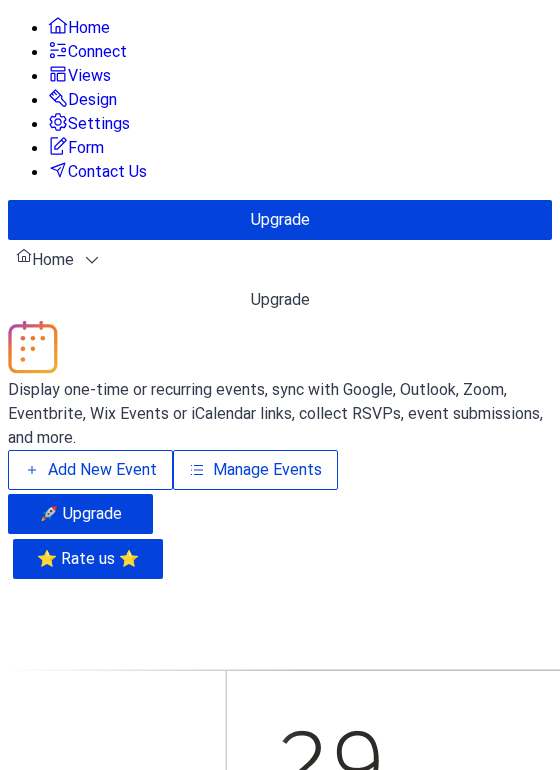 scroll, scrollTop: 0, scrollLeft: 0, axis: both 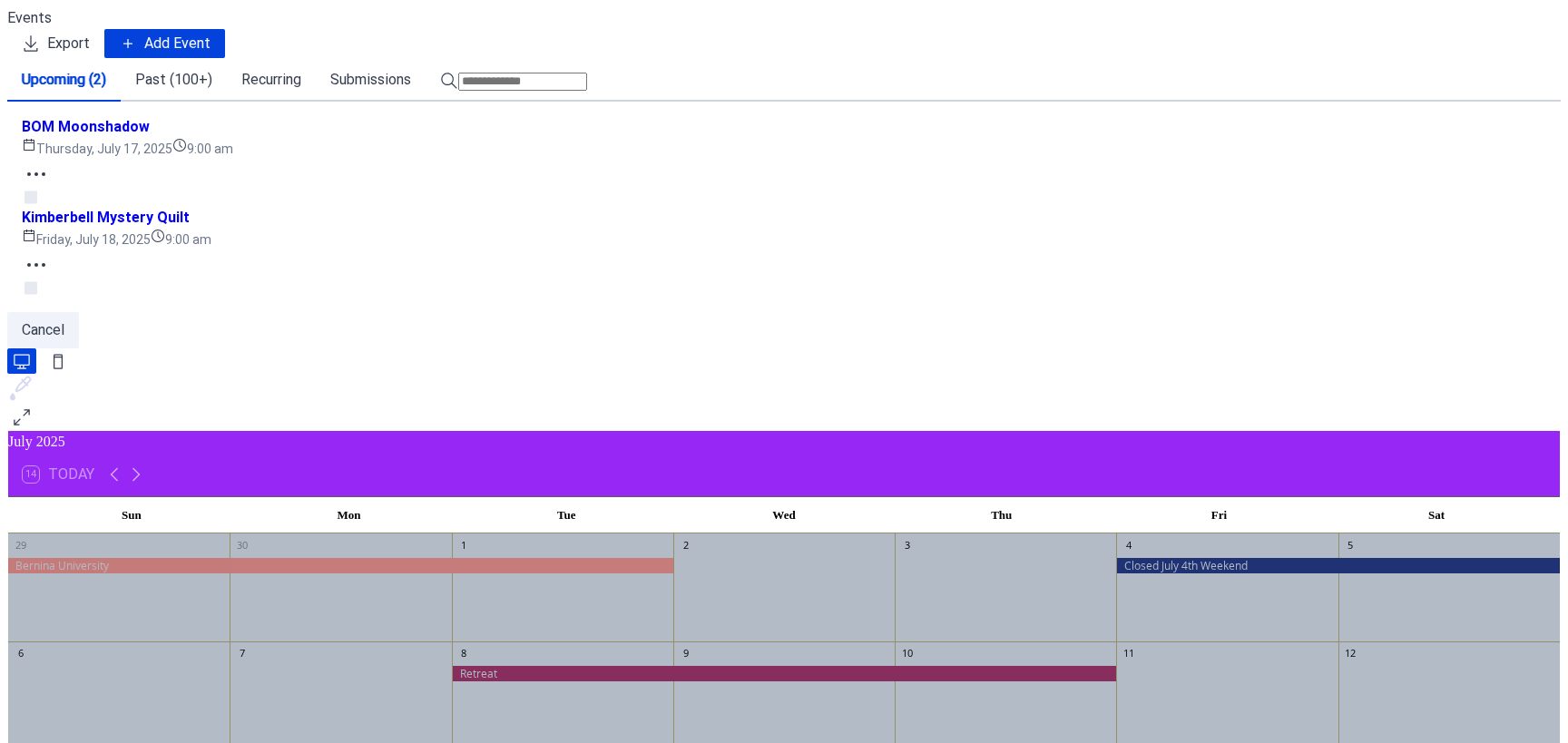 click on "Add Event" at bounding box center [177, 44] 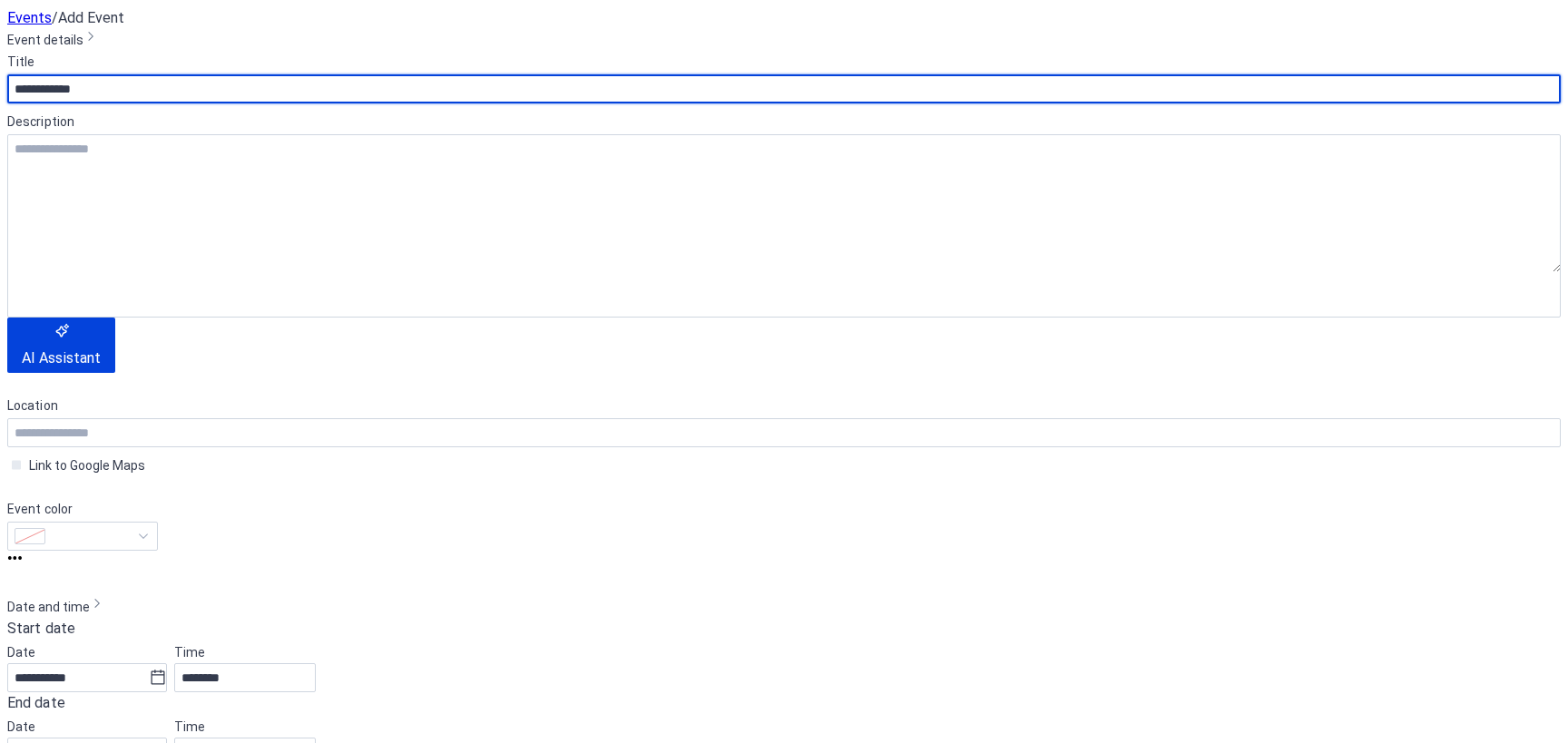 type on "**********" 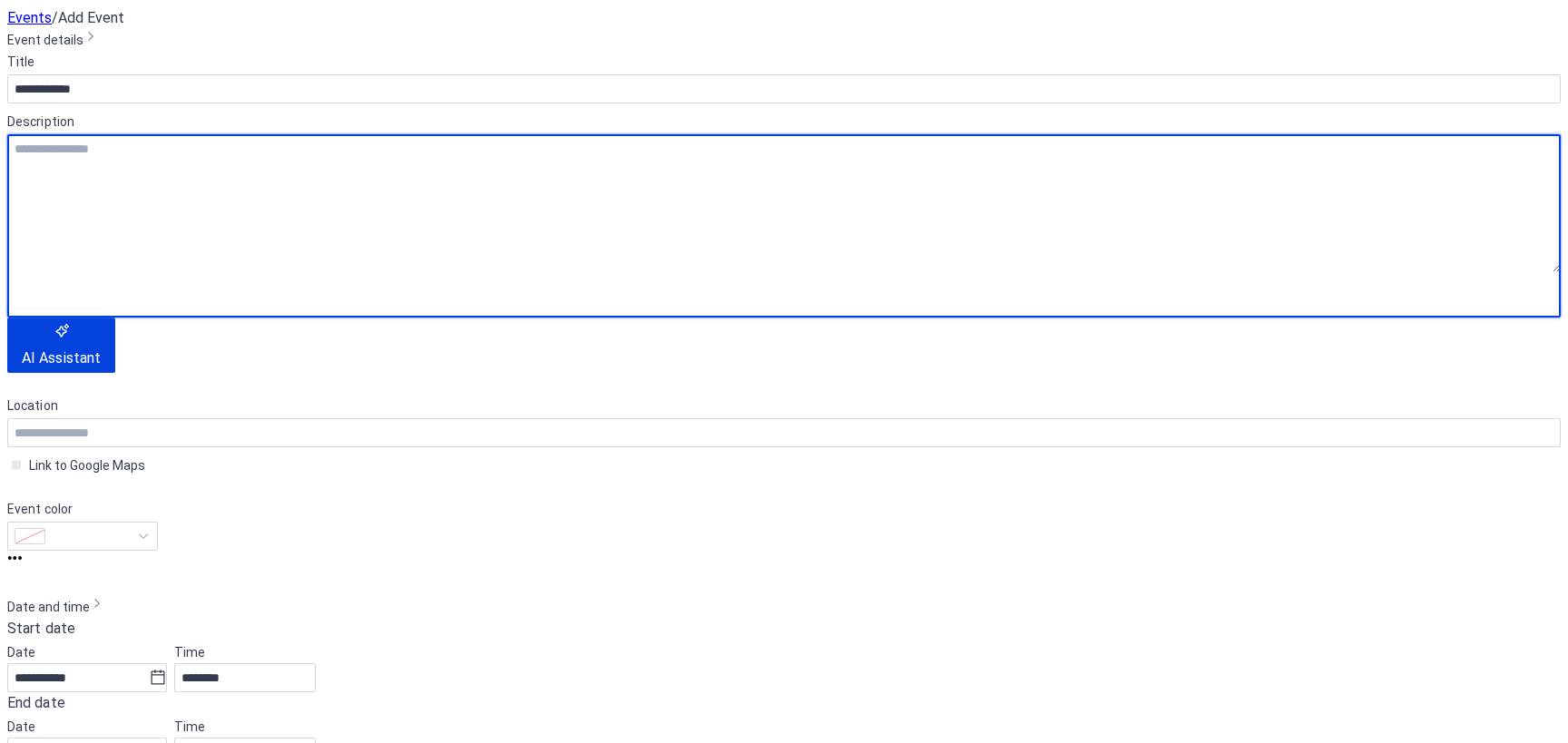 type on "*" 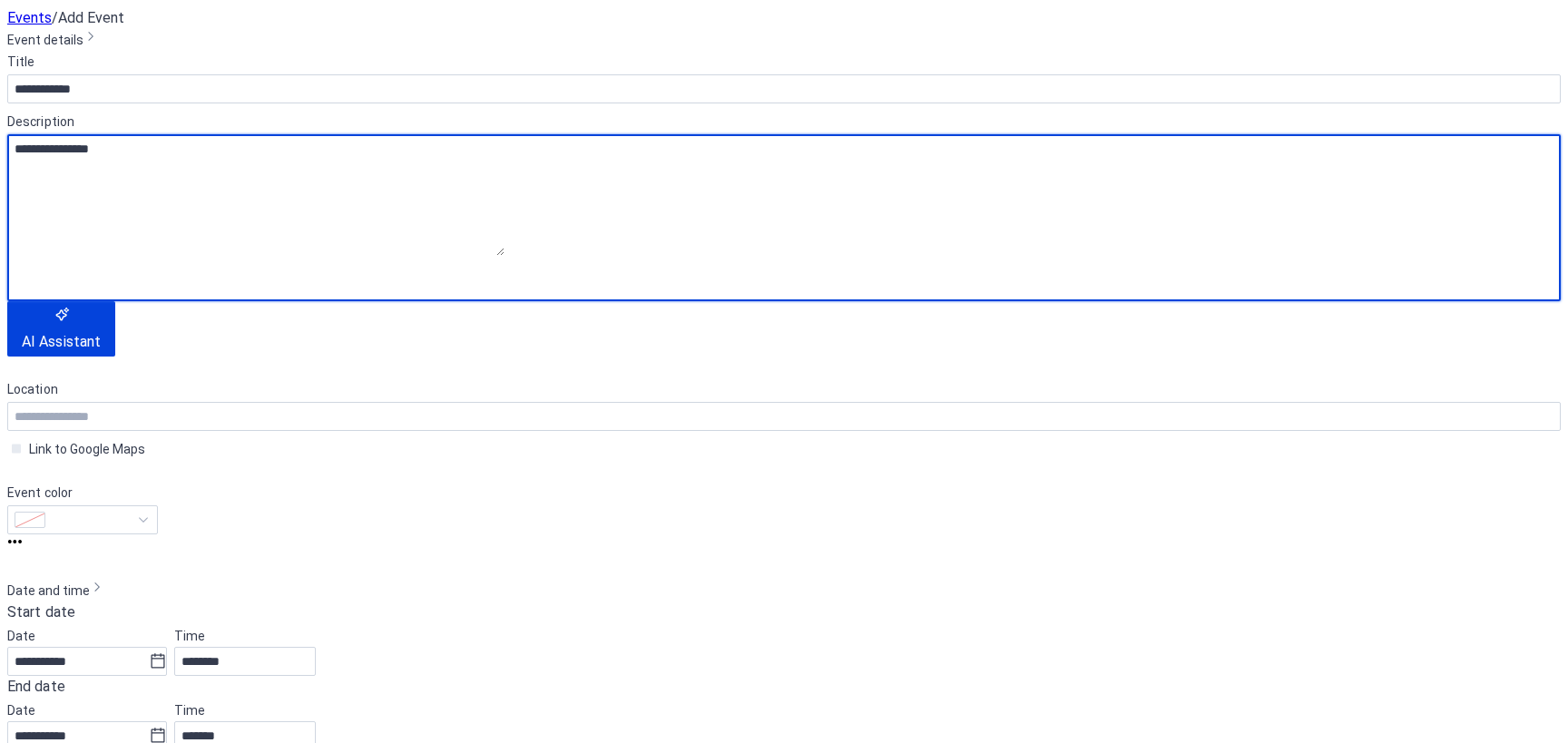 scroll, scrollTop: 163, scrollLeft: 0, axis: vertical 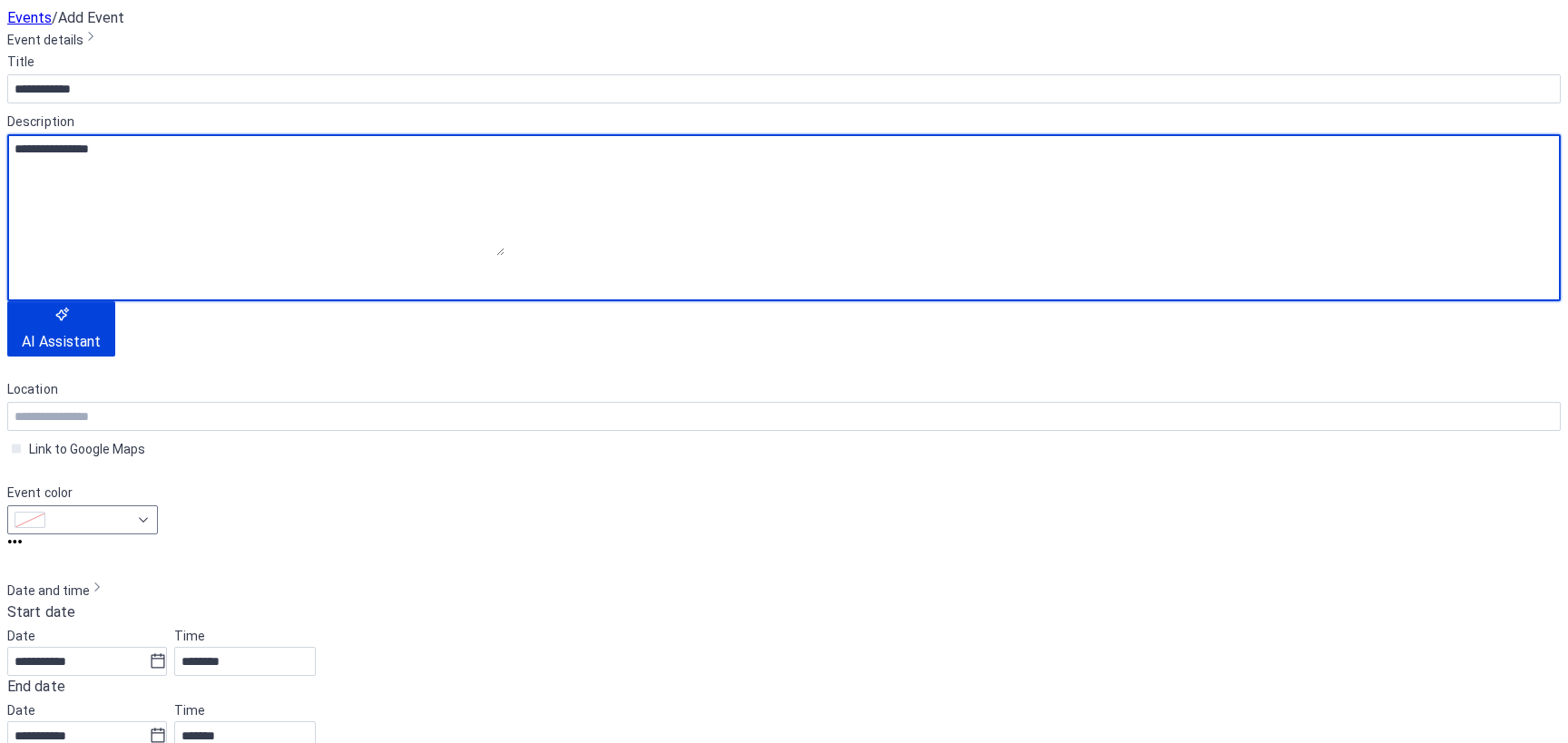 type on "**********" 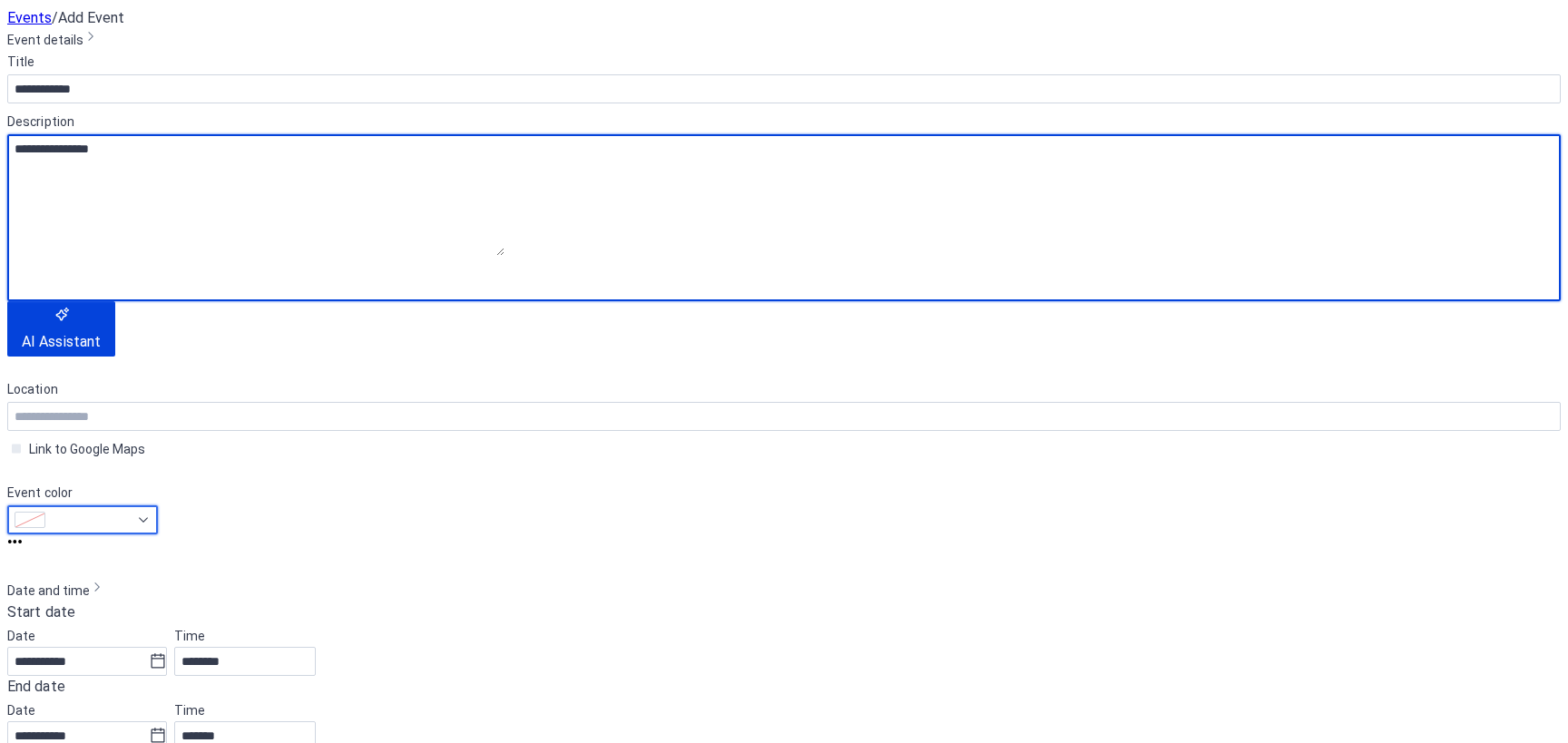 click at bounding box center (91, 520) 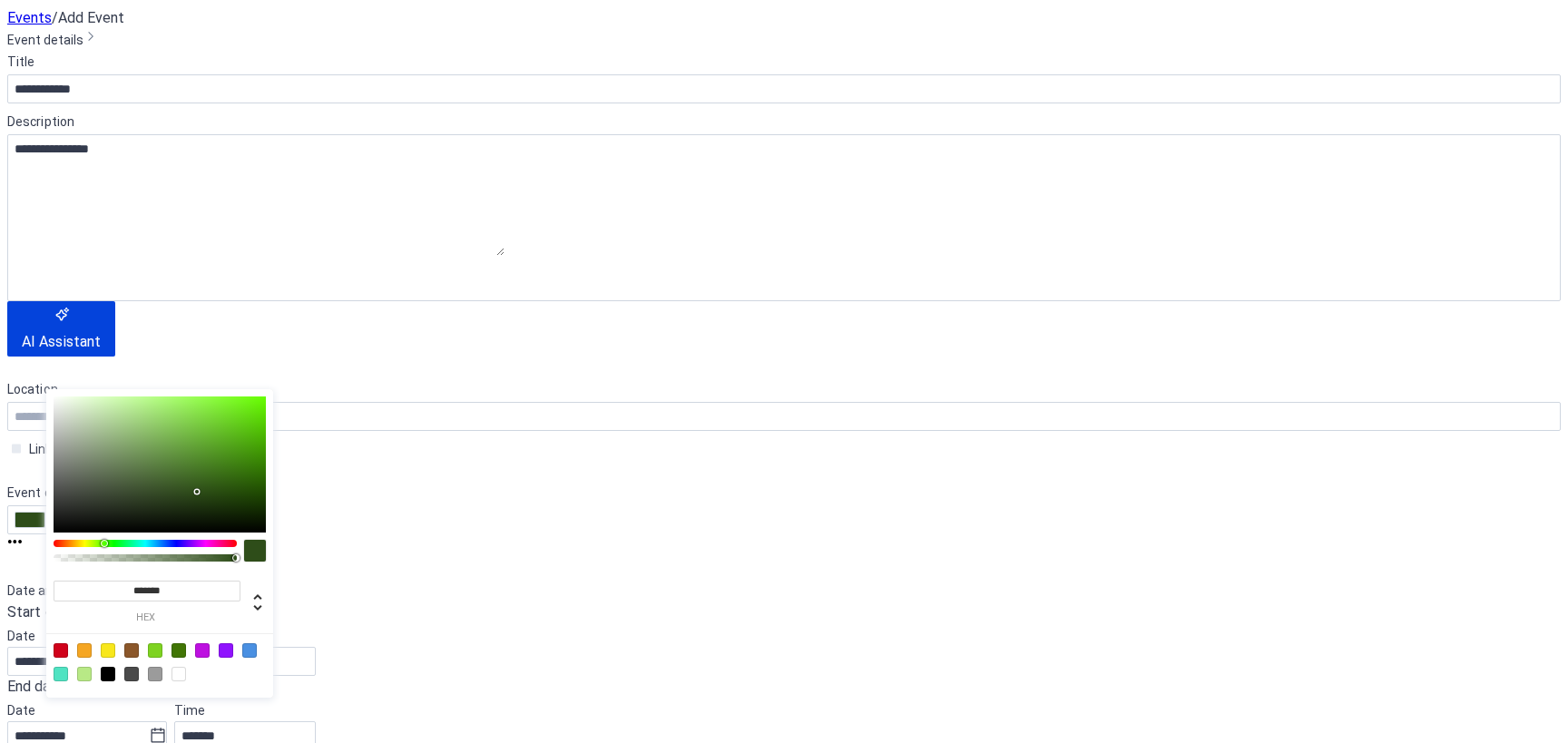 click at bounding box center (145, 543) 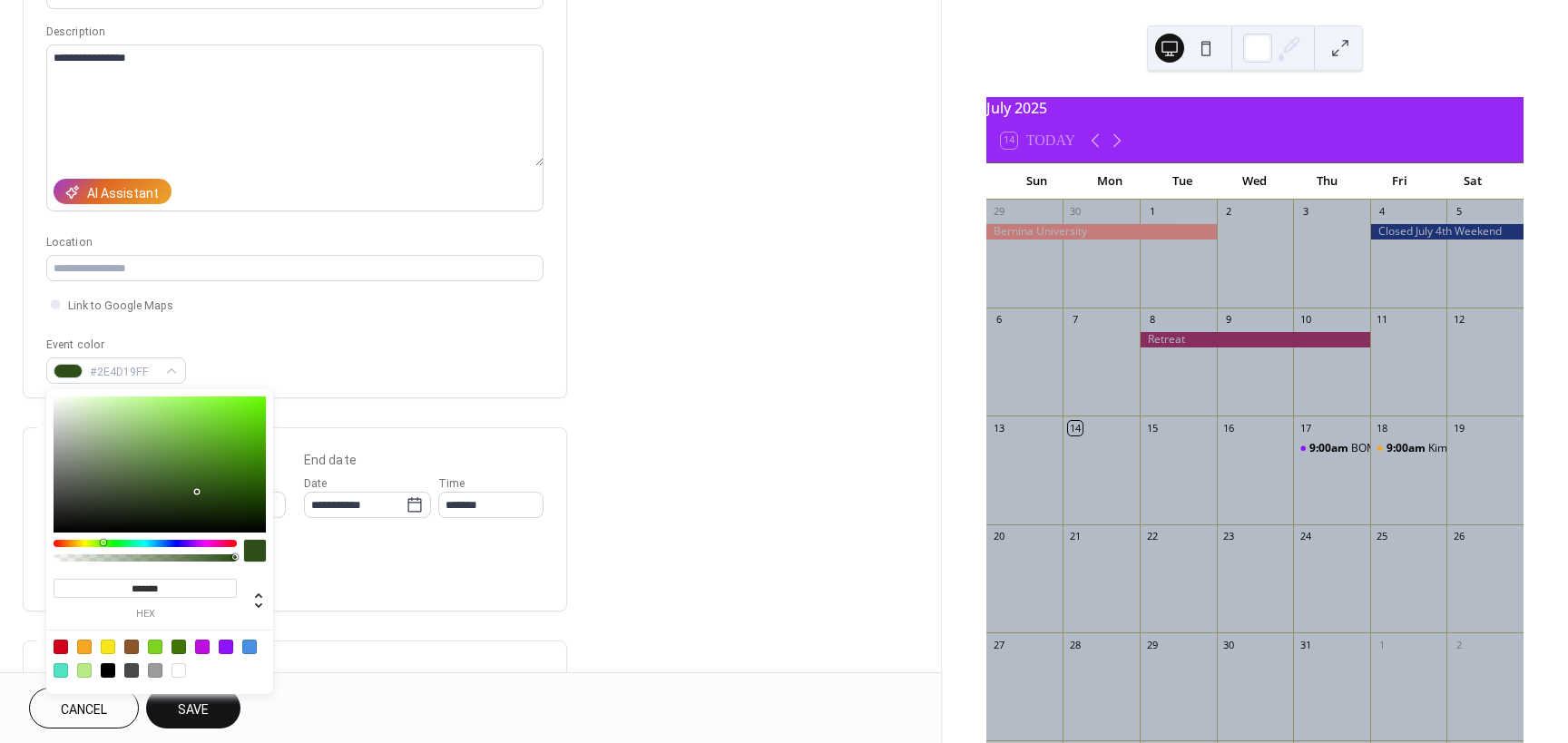 type on "*******" 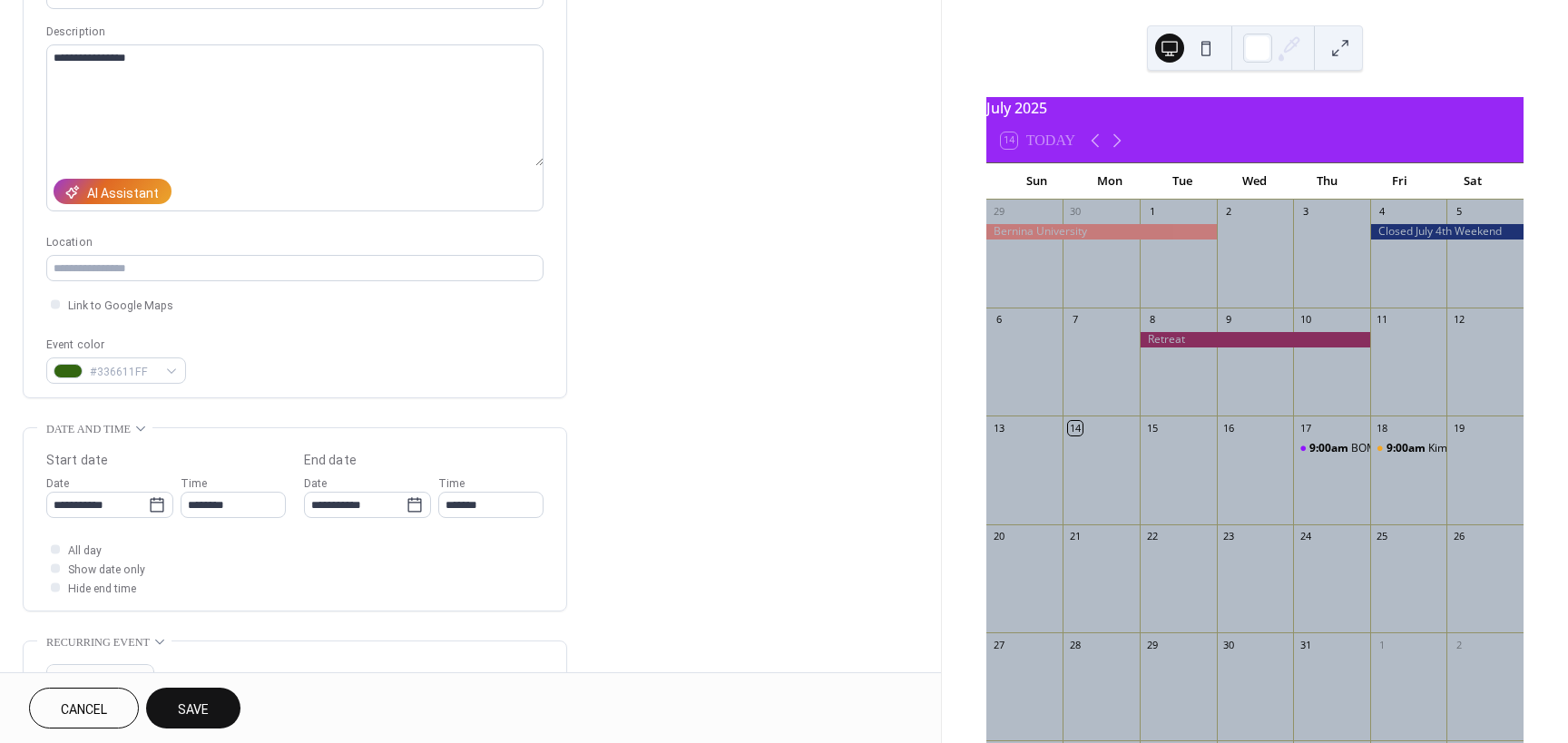 click on "**********" at bounding box center [295, 519] 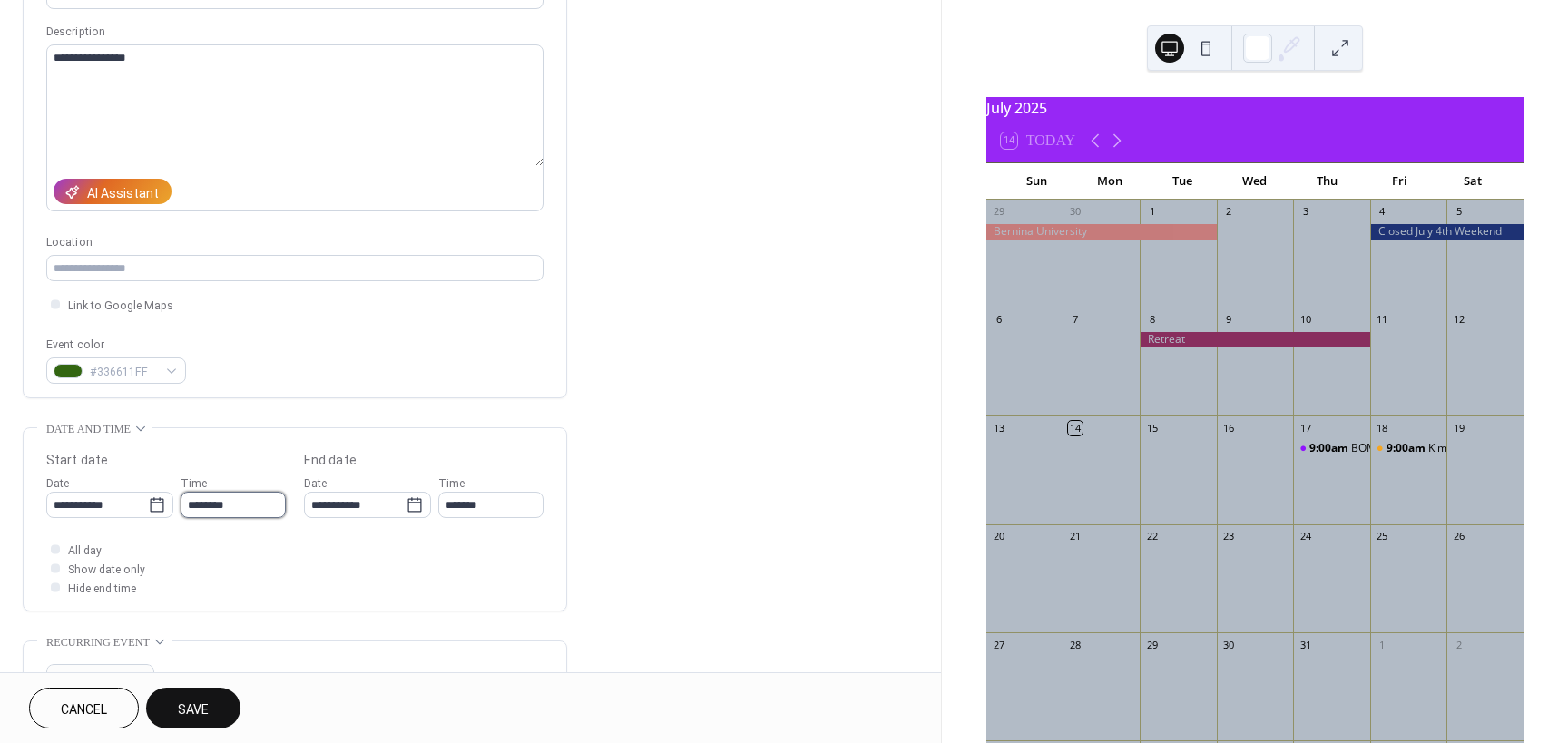 click on "********" at bounding box center (233, 504) 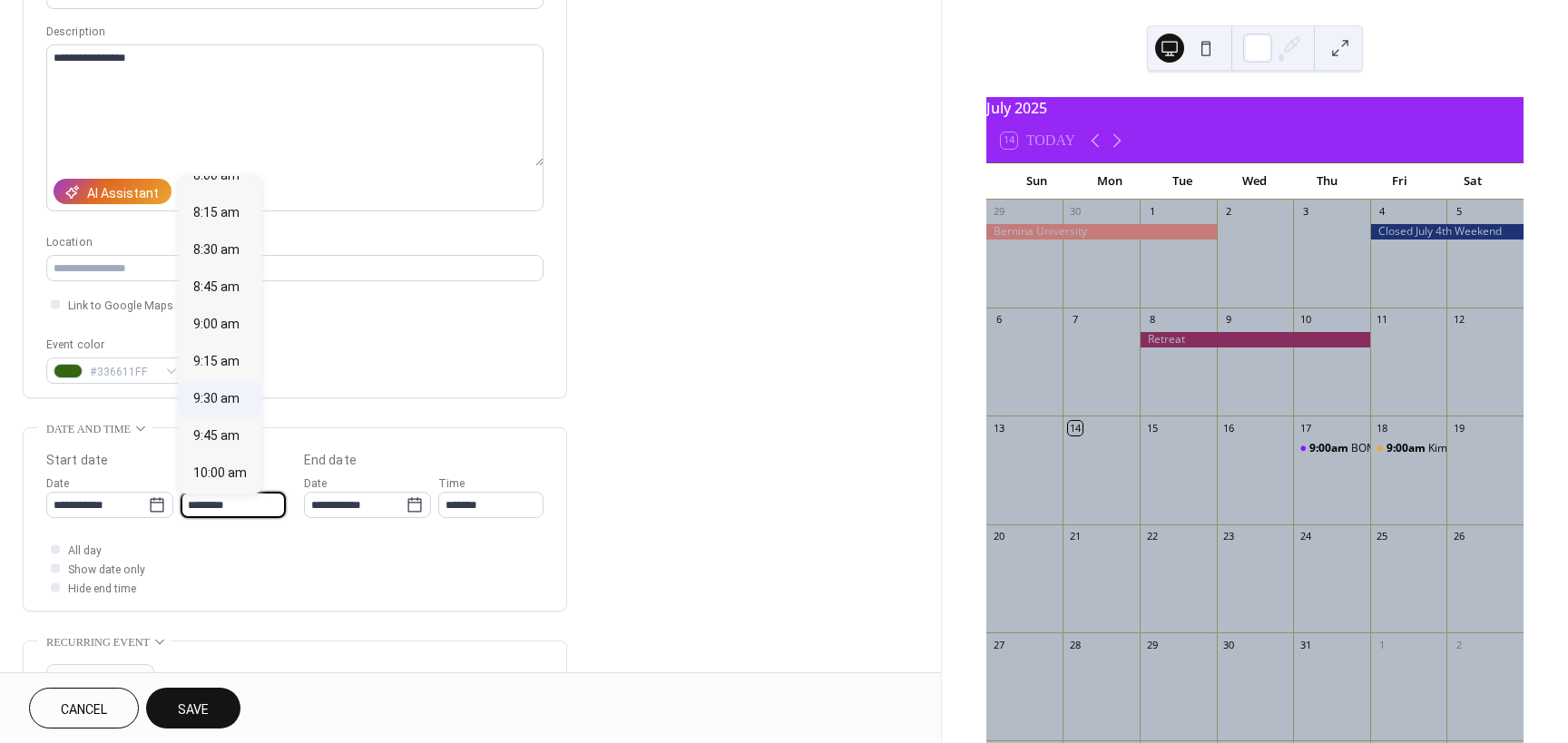 scroll, scrollTop: 1192, scrollLeft: 0, axis: vertical 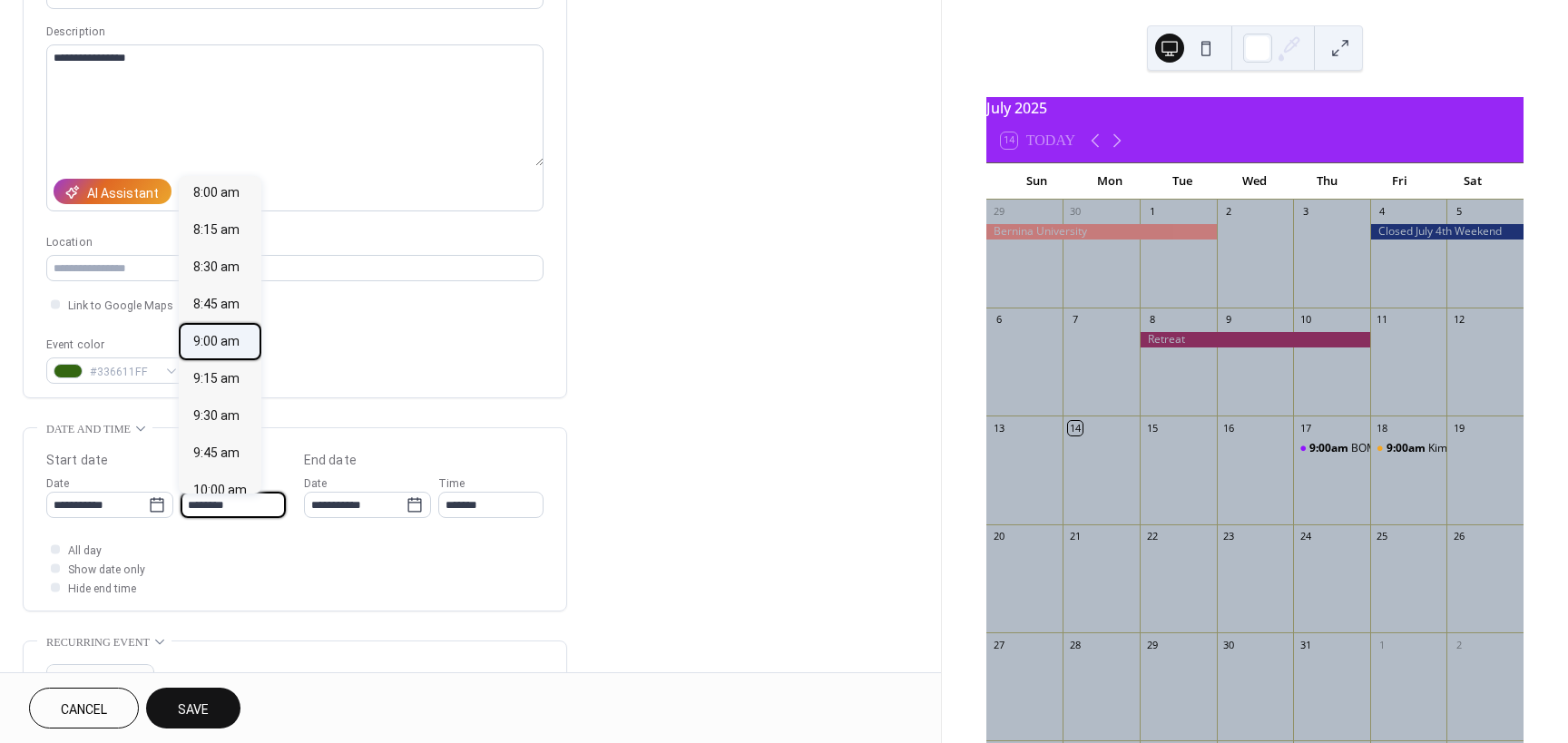 click on "9:00 am" at bounding box center (216, 341) 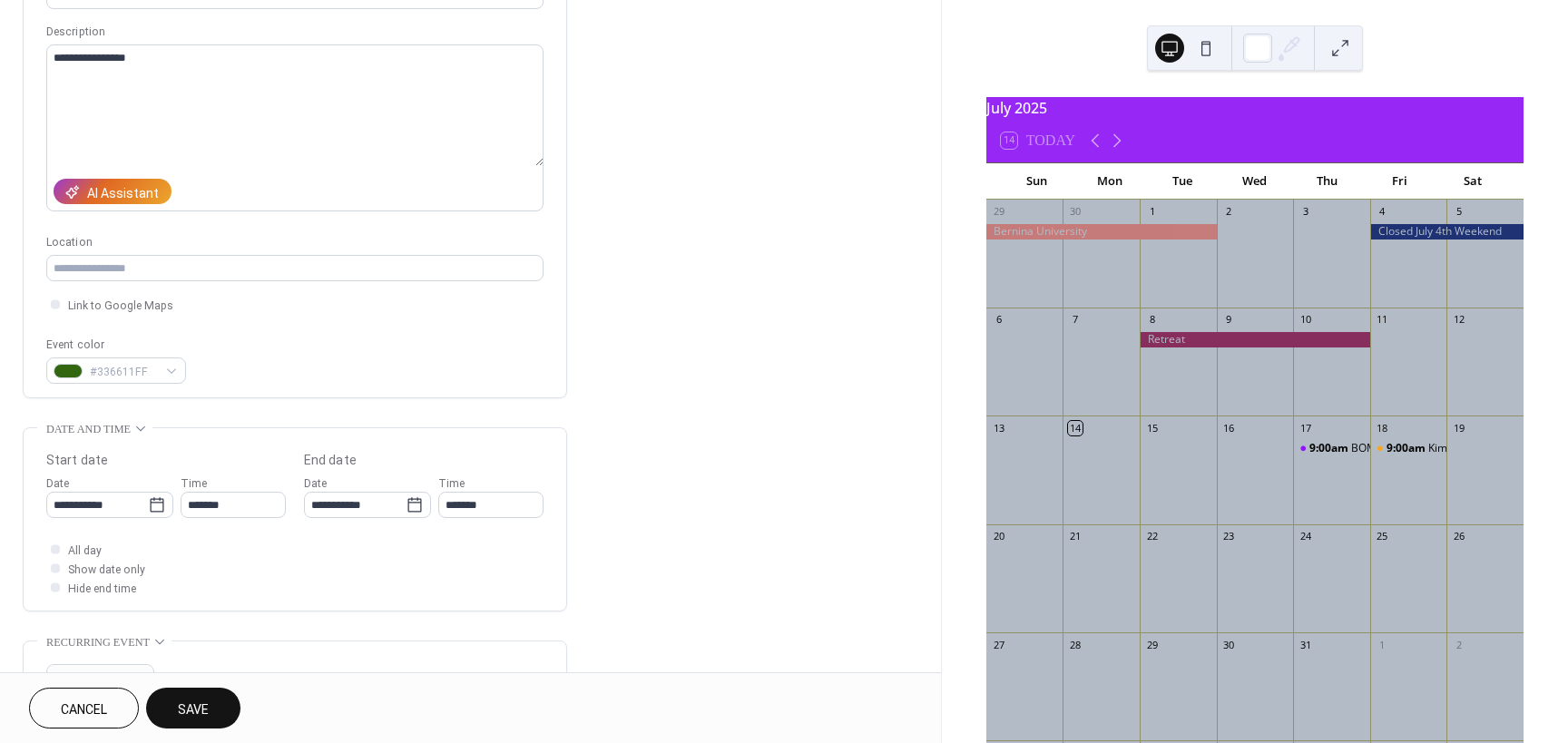 type on "*******" 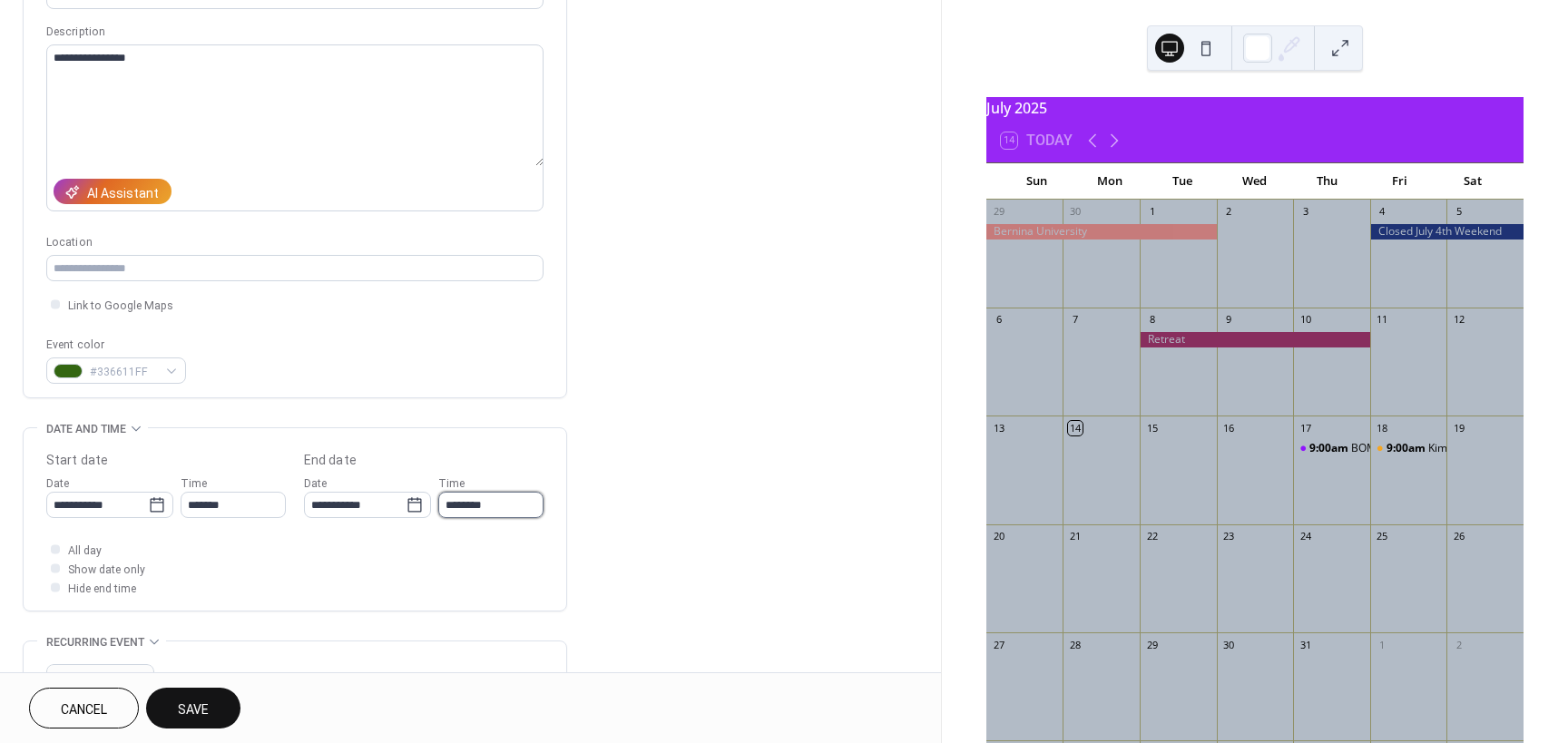 click on "********" at bounding box center [491, 504] 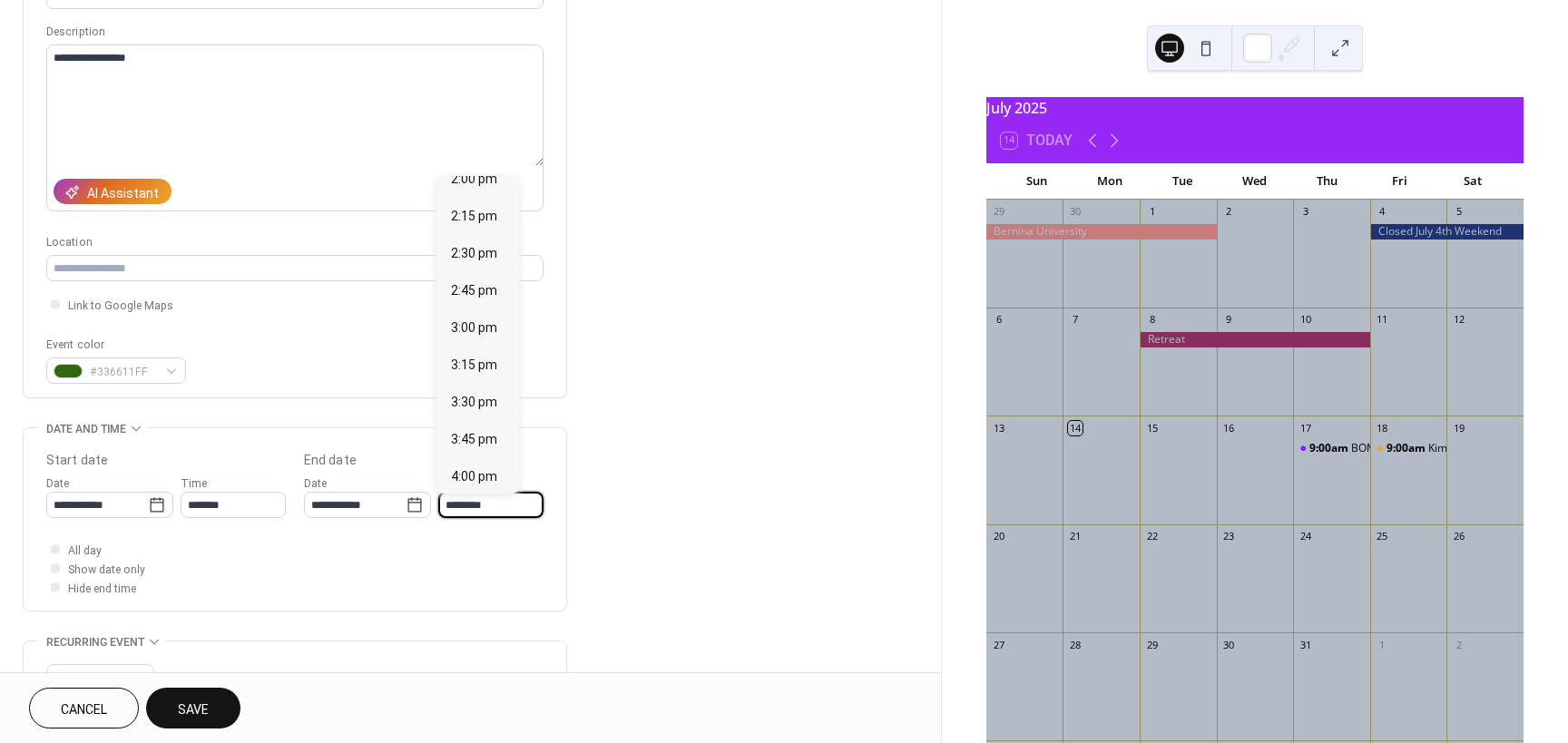 scroll, scrollTop: 735, scrollLeft: 0, axis: vertical 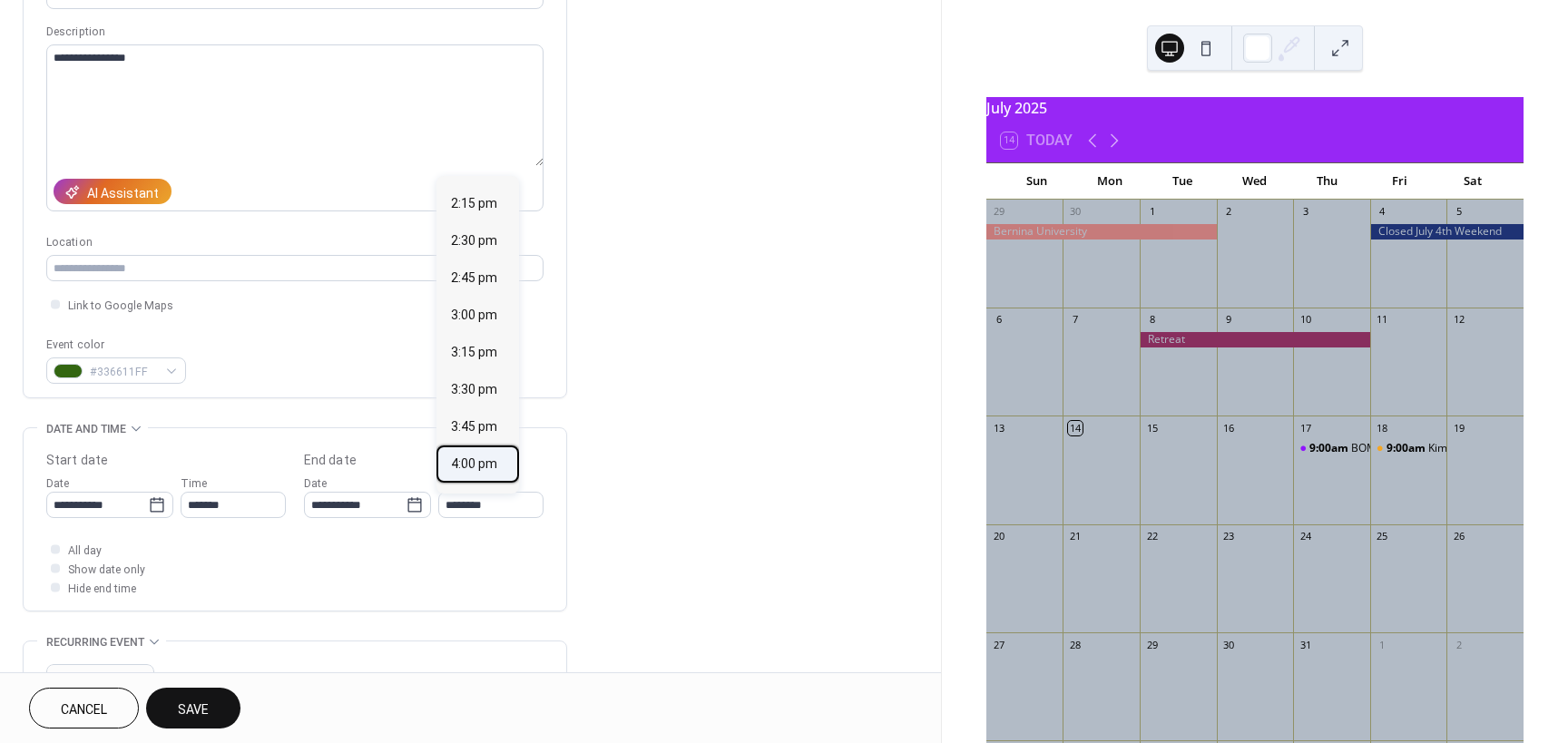 click on "4:00 pm" at bounding box center (474, 464) 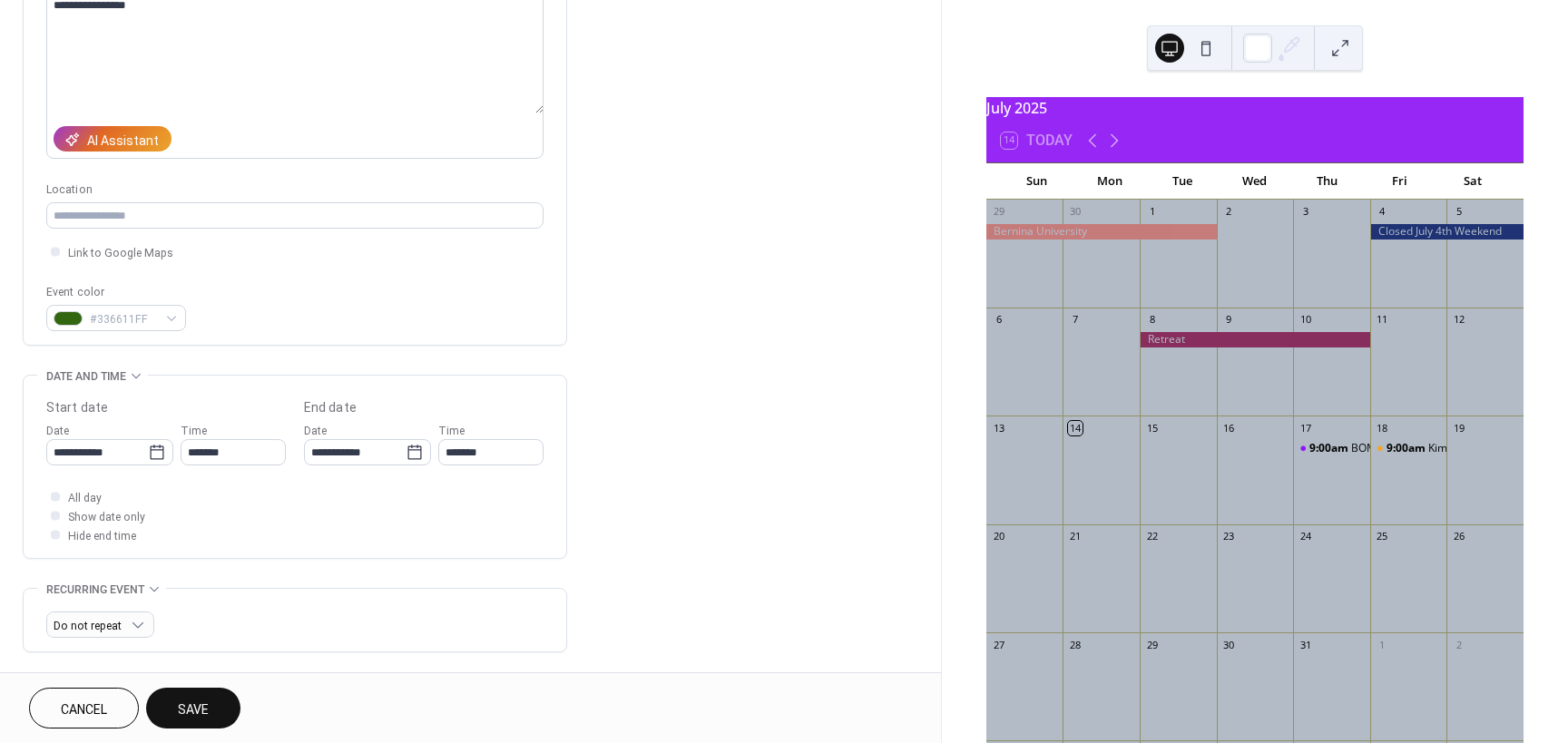 scroll, scrollTop: 218, scrollLeft: 0, axis: vertical 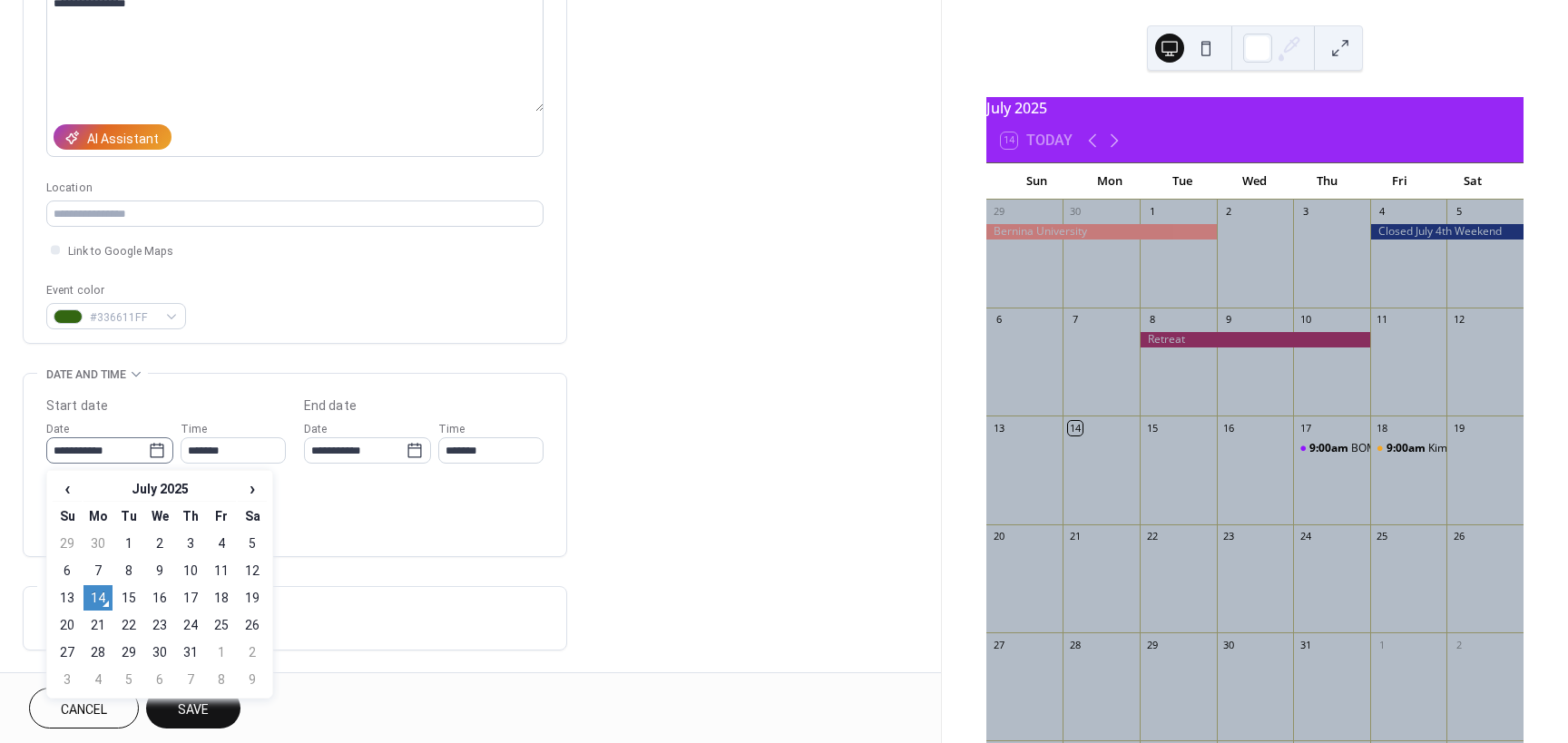 click 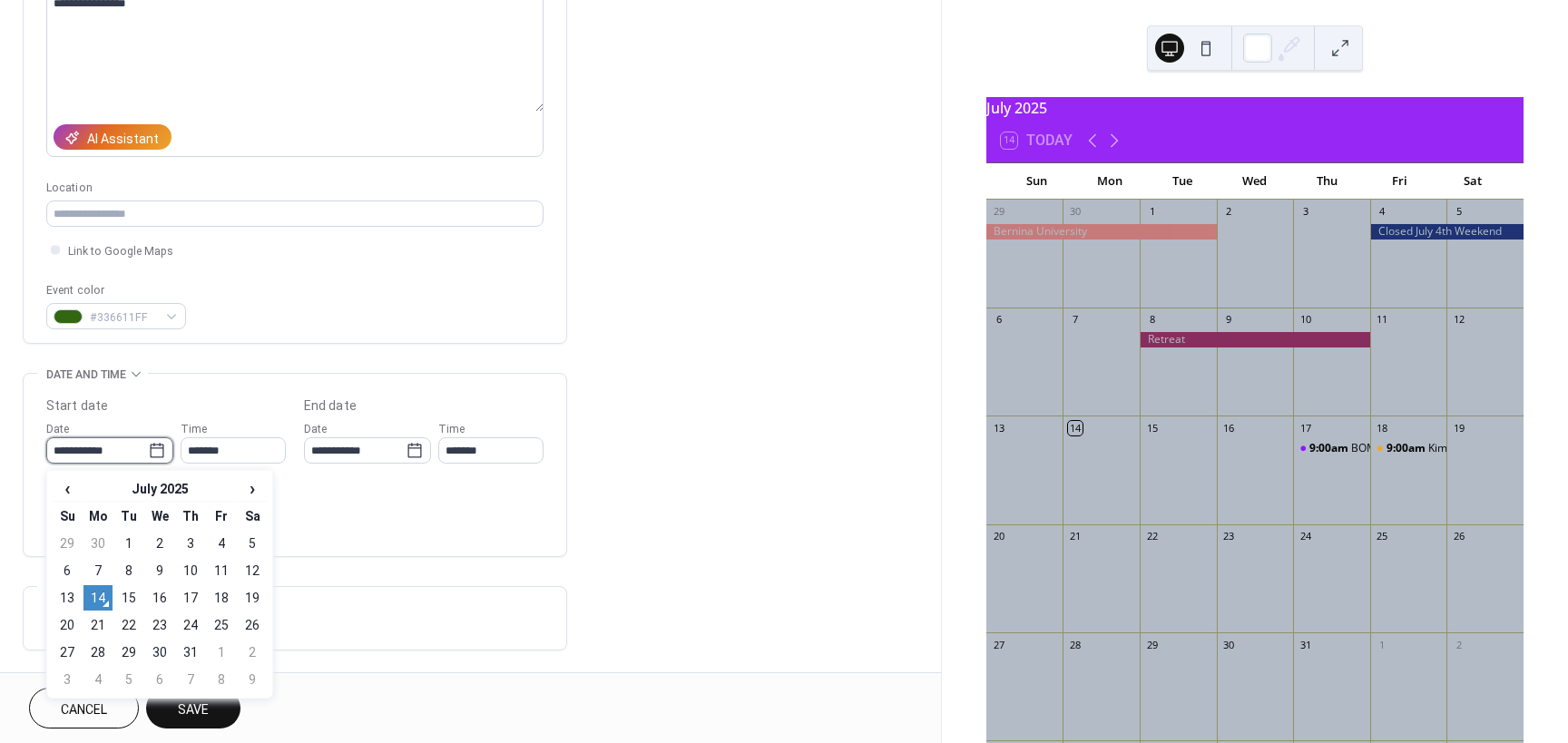 click on "**********" at bounding box center [97, 450] 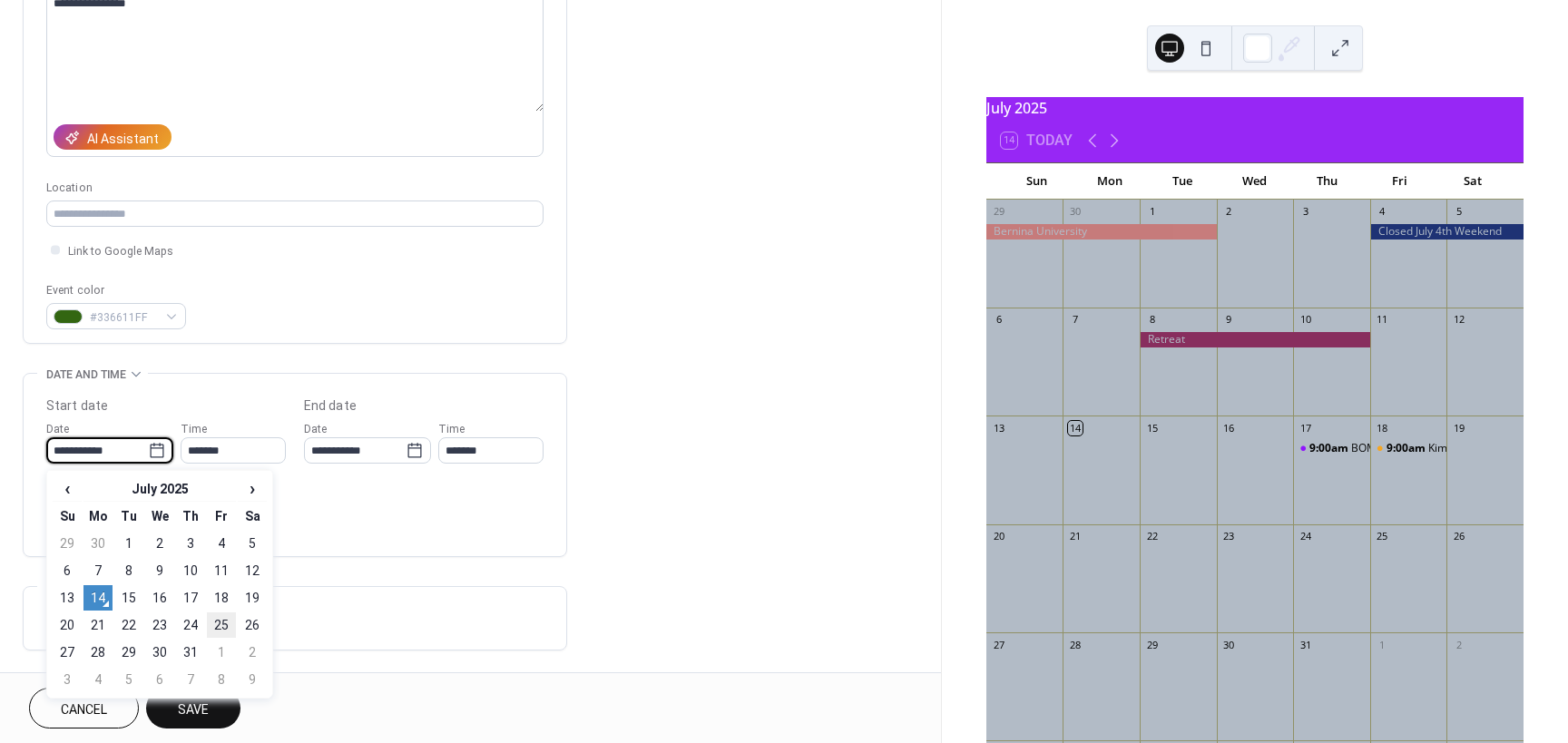 click on "25" at bounding box center (221, 625) 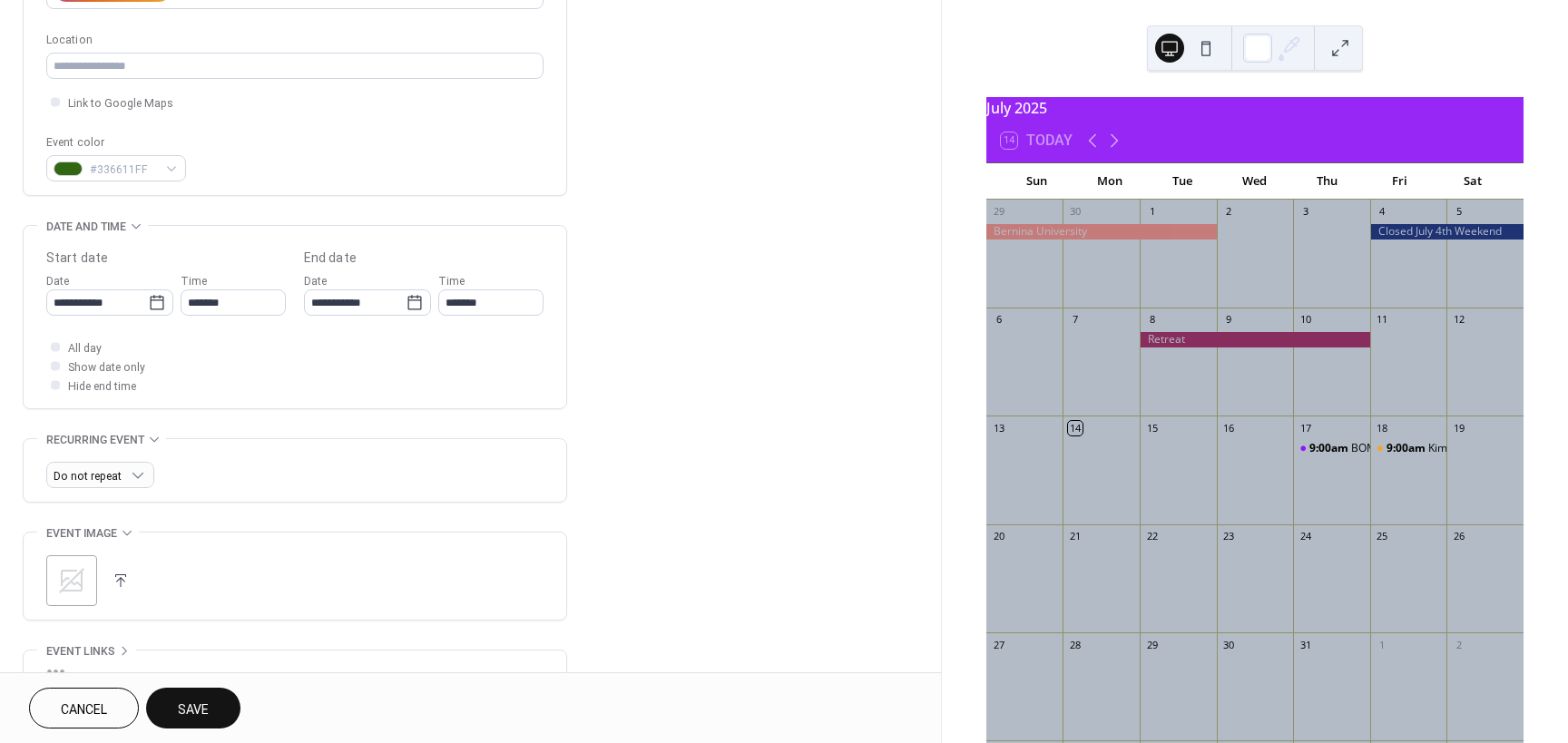 scroll, scrollTop: 381, scrollLeft: 0, axis: vertical 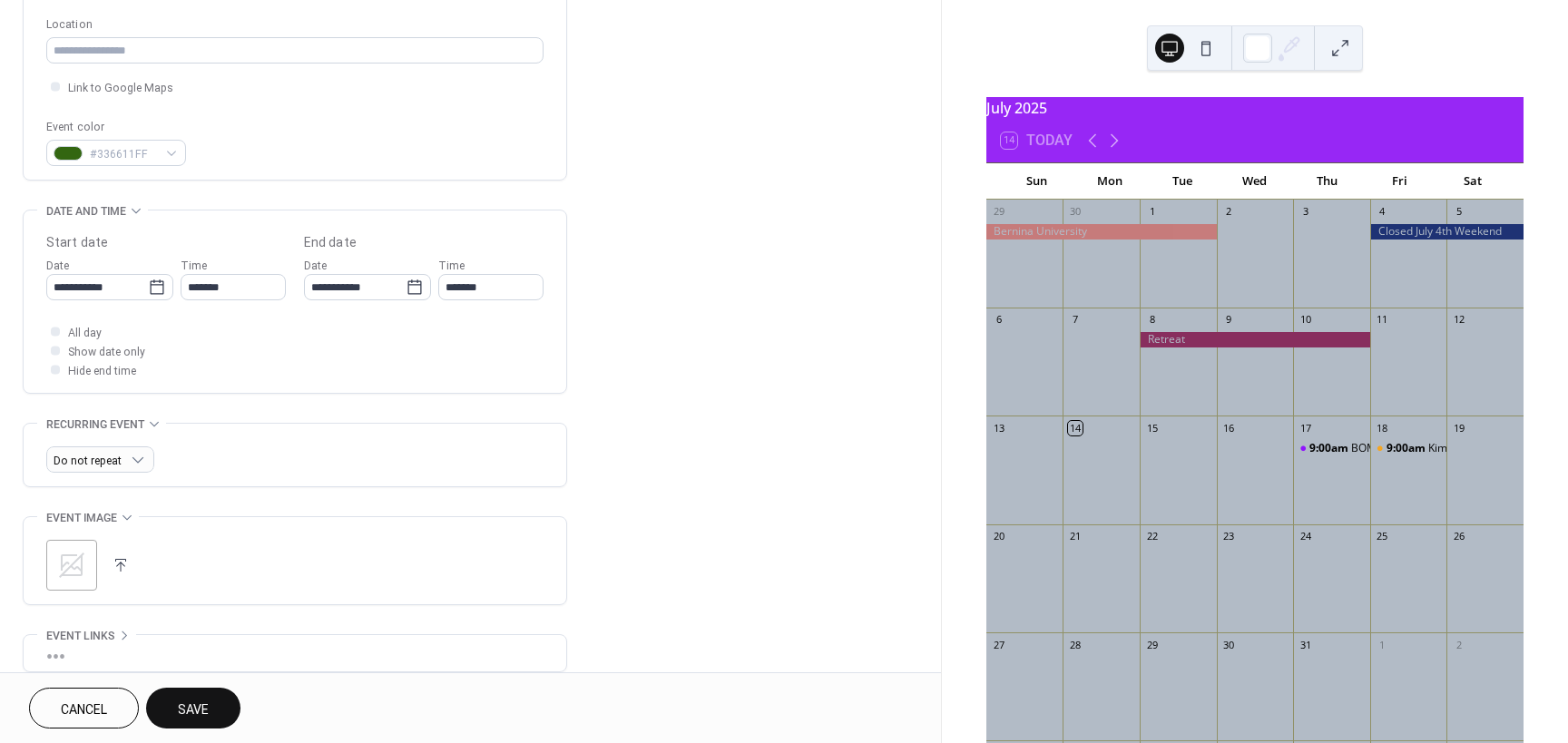 click on "Save" at bounding box center [193, 709] 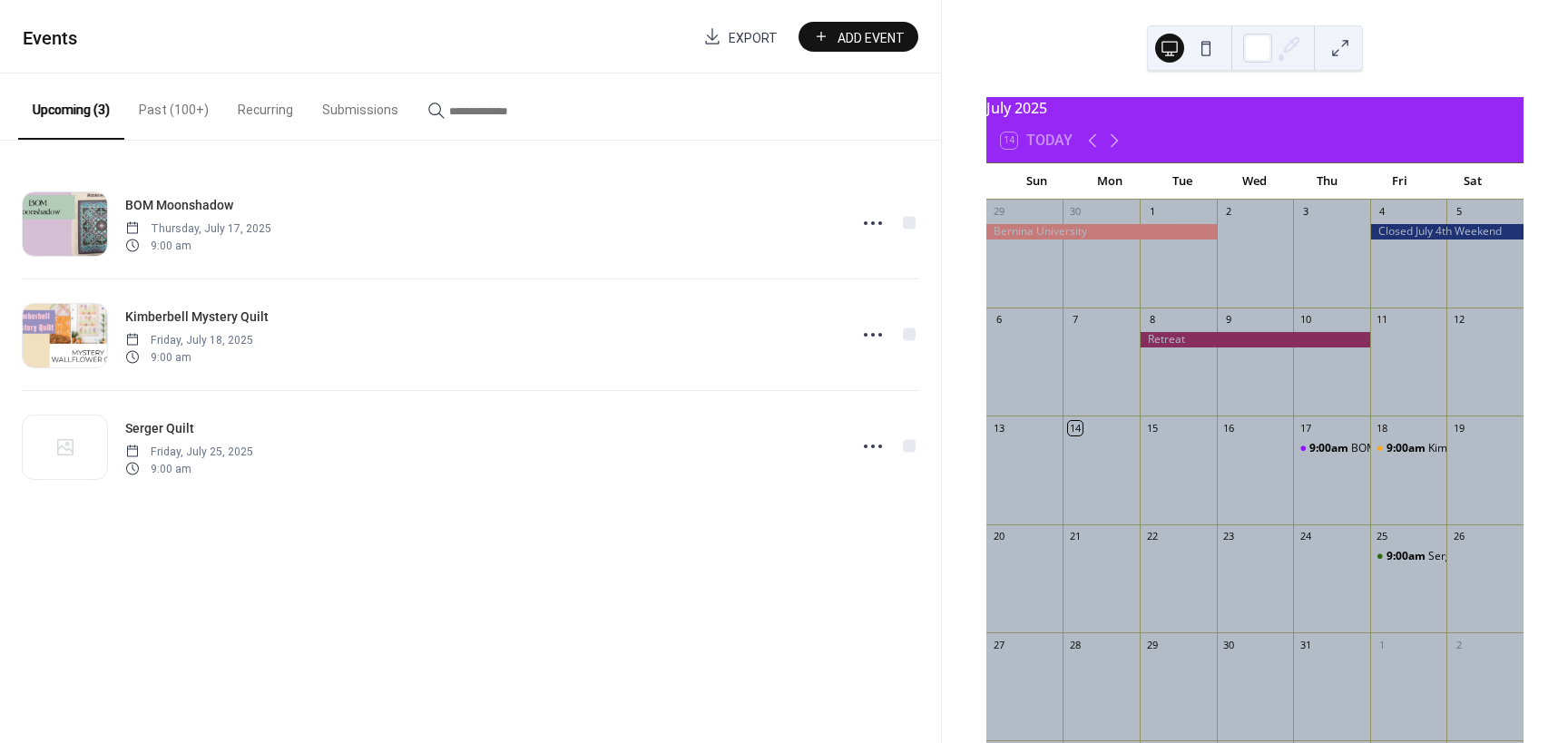 click on "Add Event" at bounding box center (871, 37) 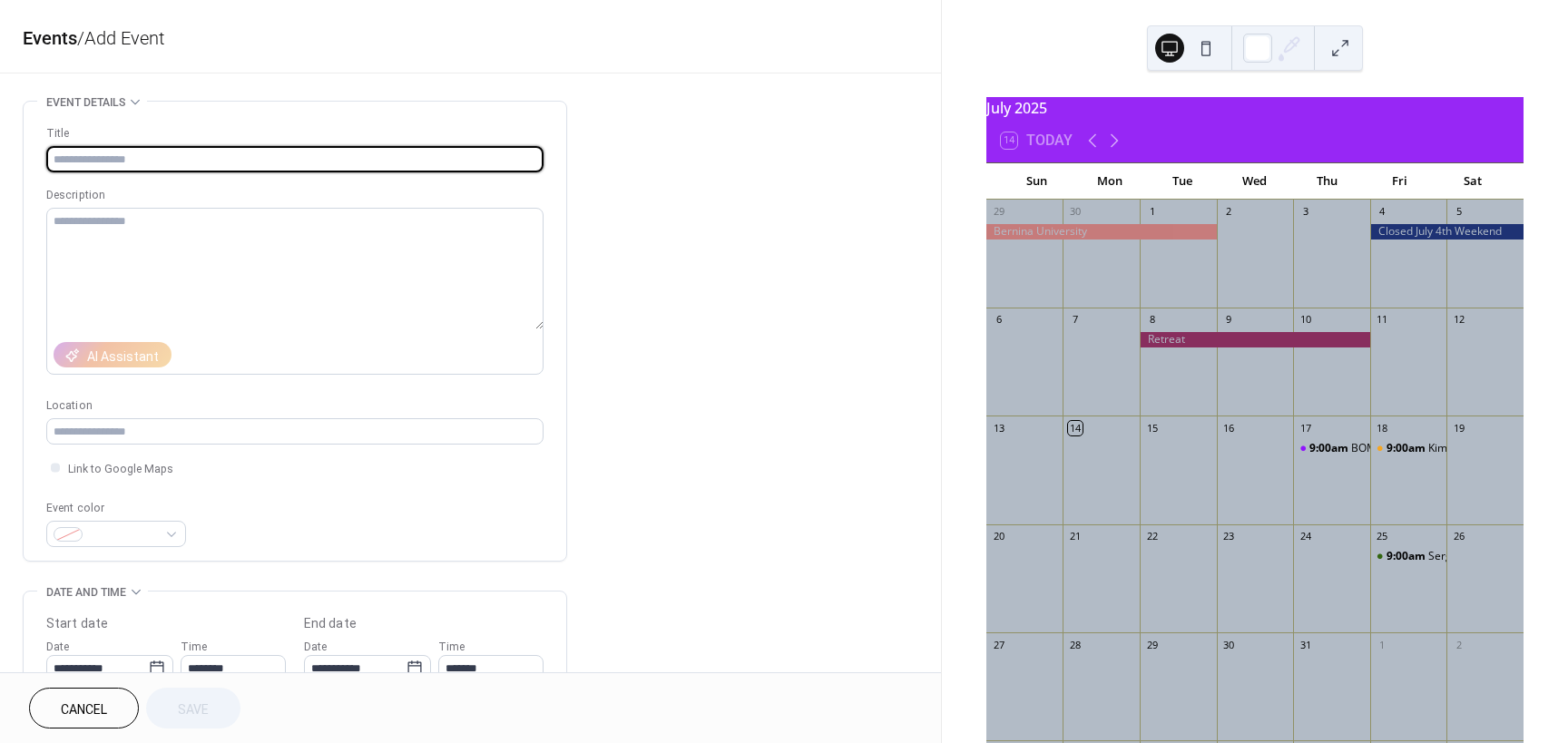 click at bounding box center (295, 159) 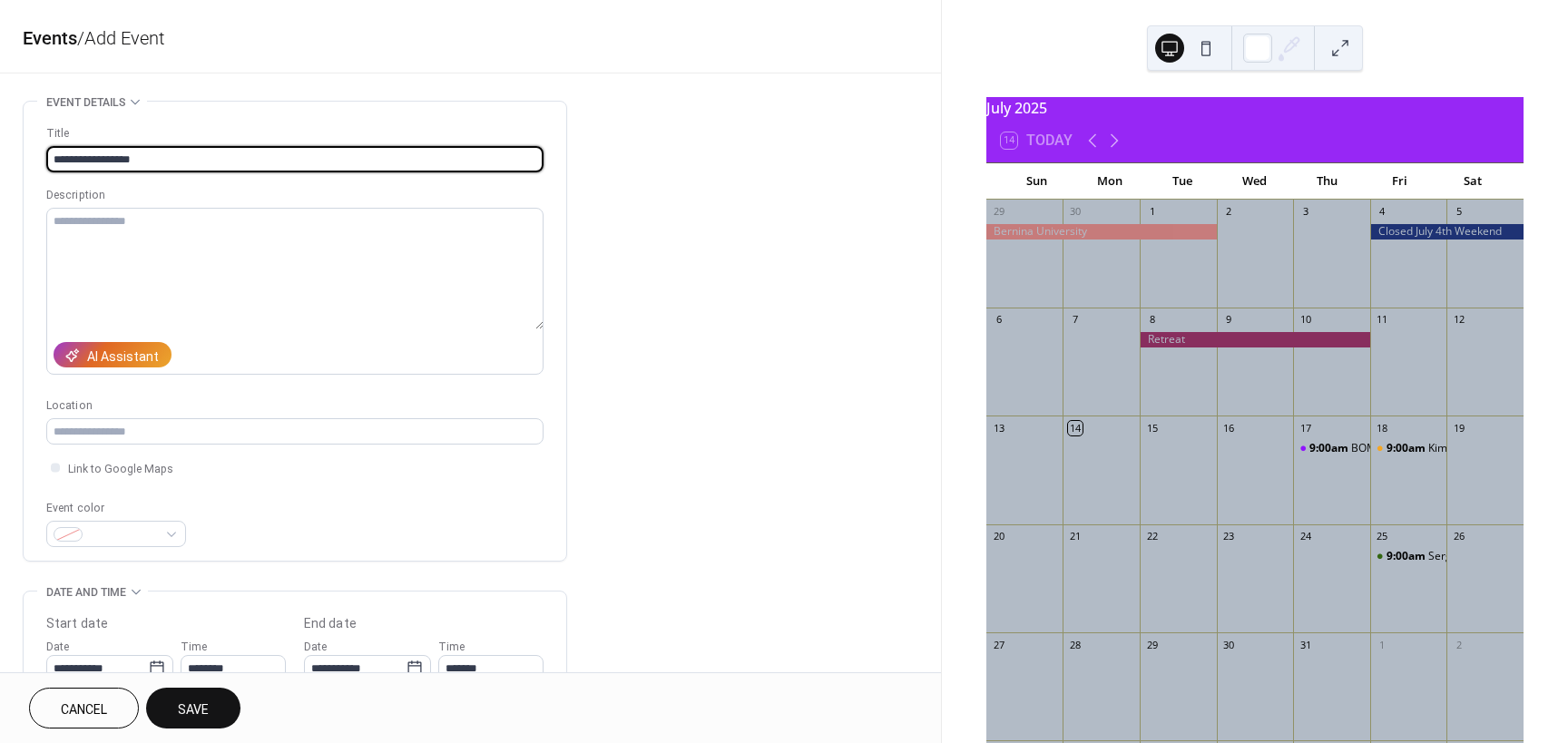 type on "**********" 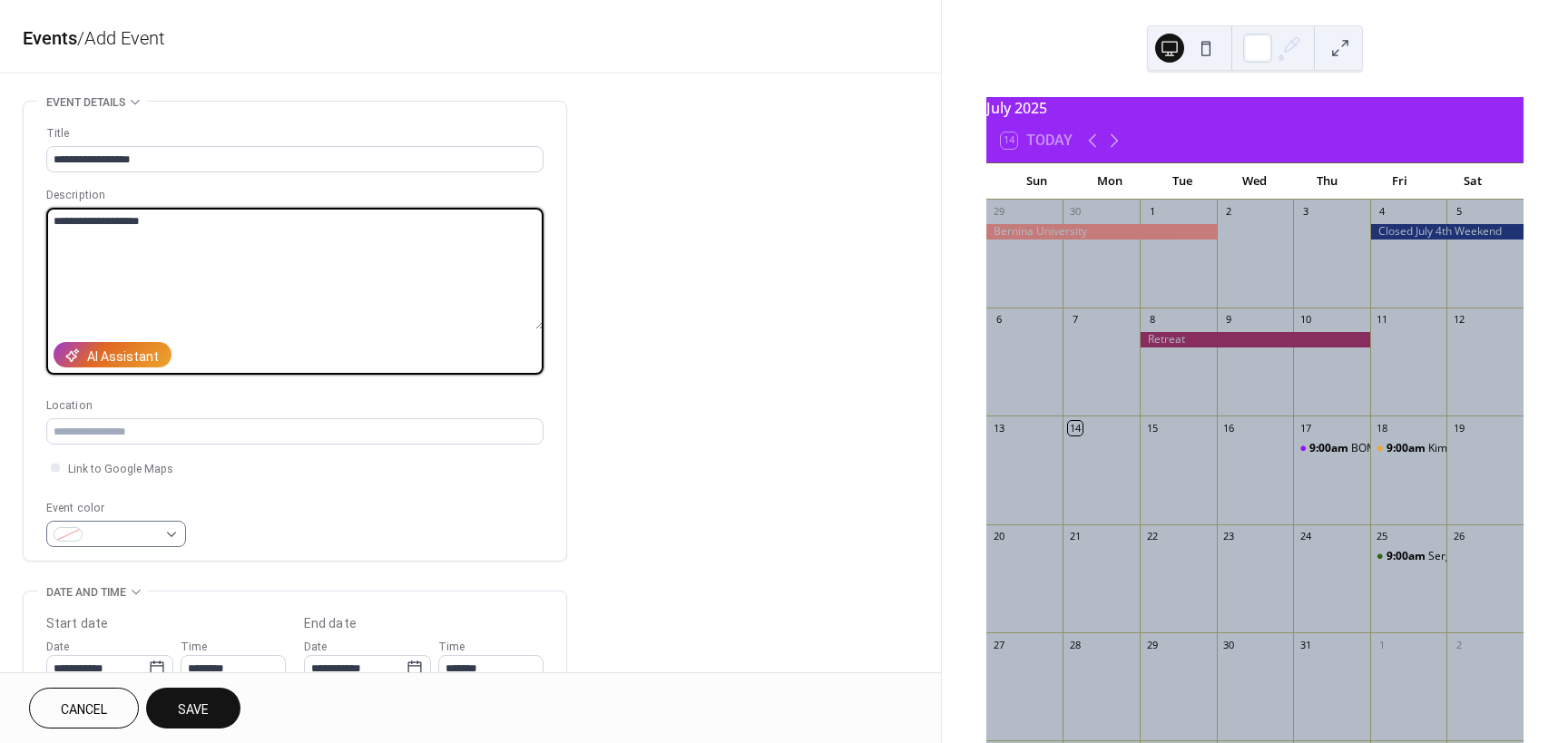 type on "**********" 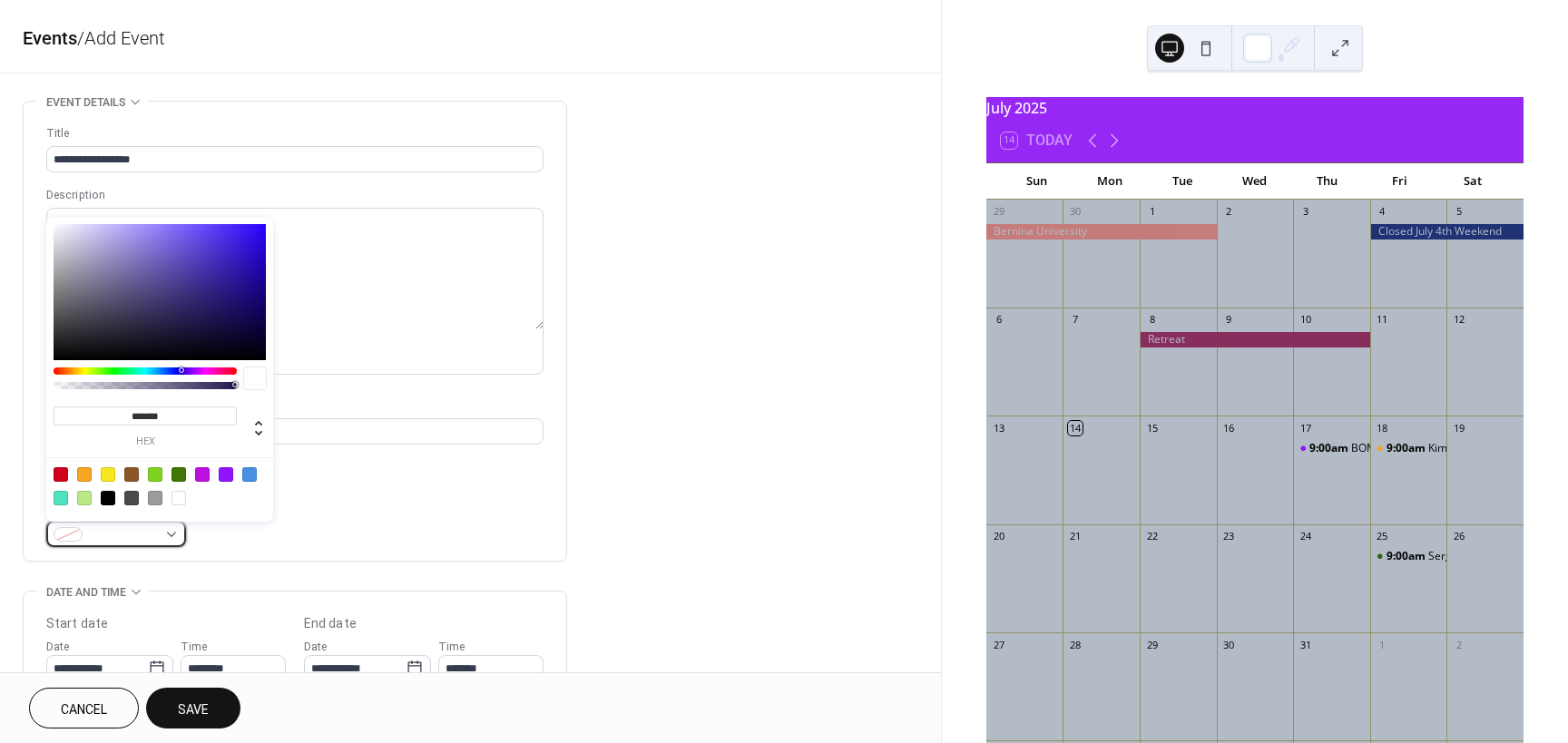click at bounding box center [116, 533] 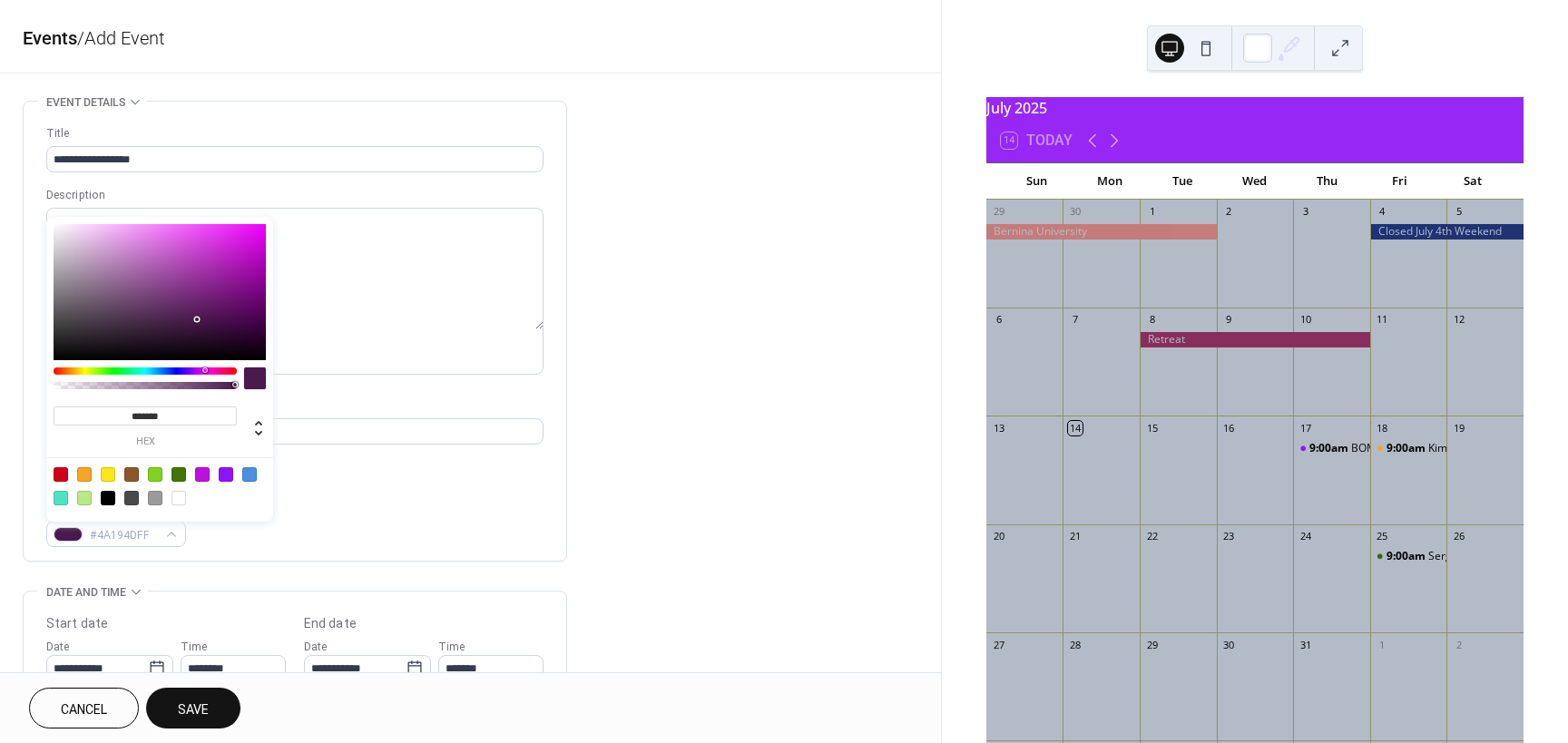 click at bounding box center [145, 371] 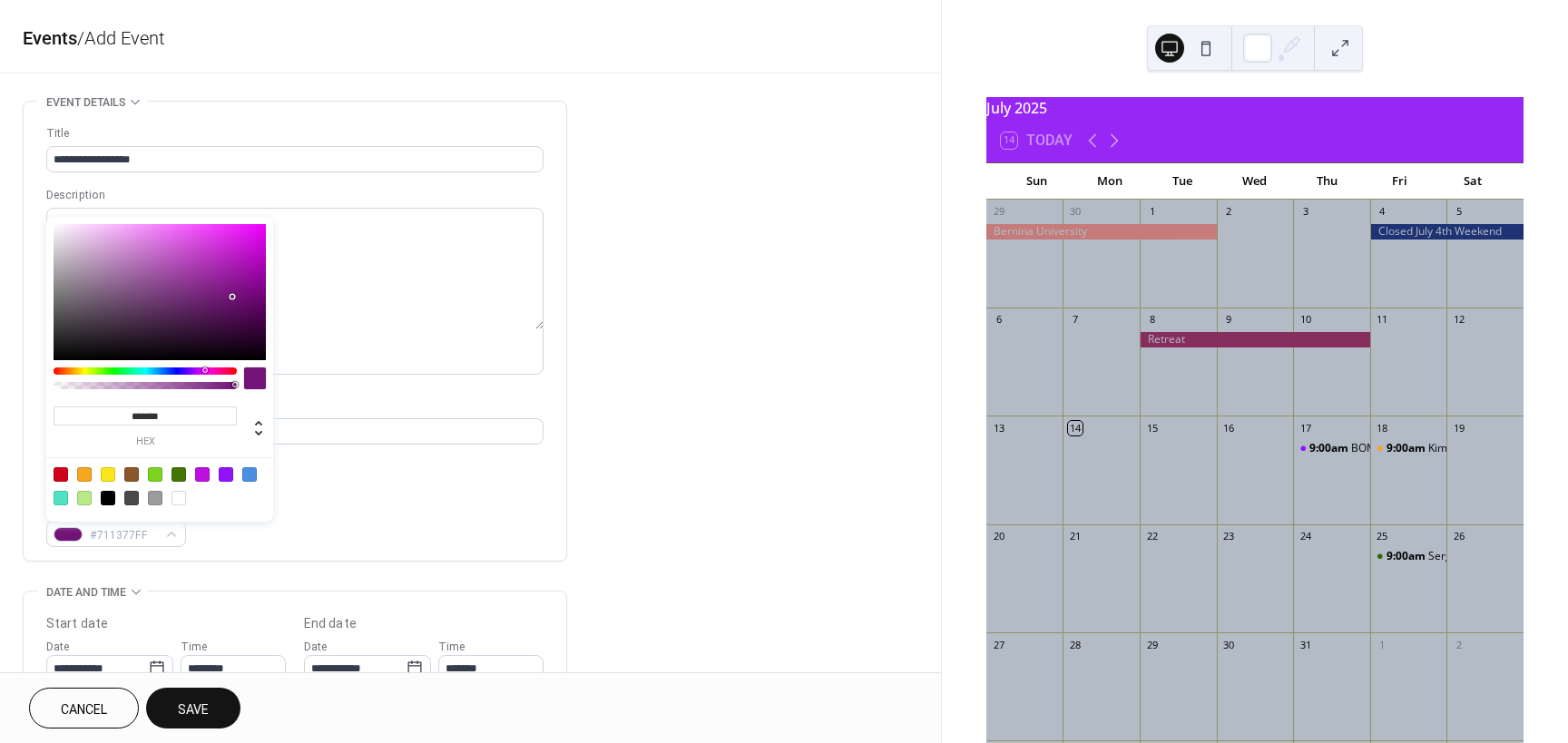 click at bounding box center [160, 292] 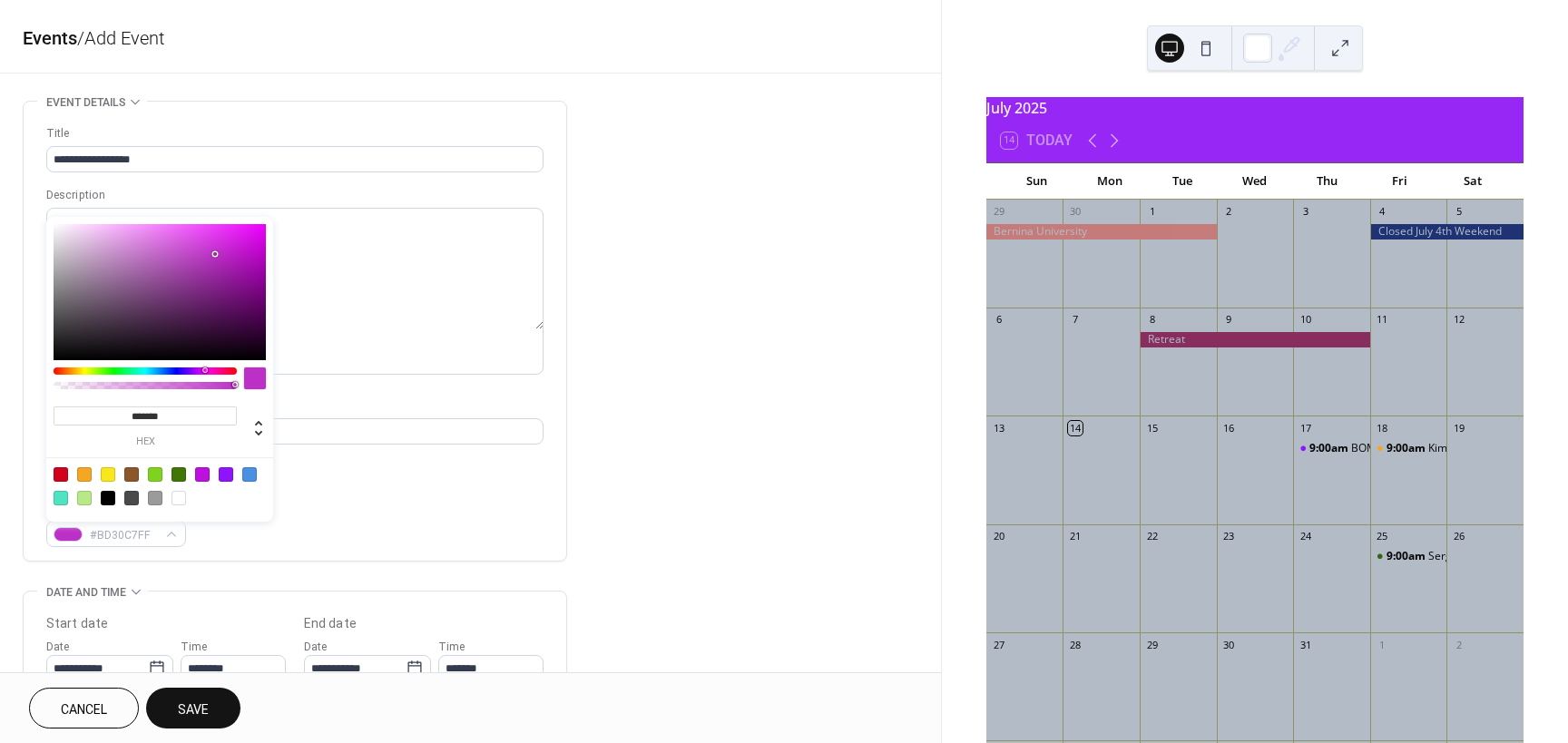 click at bounding box center (160, 292) 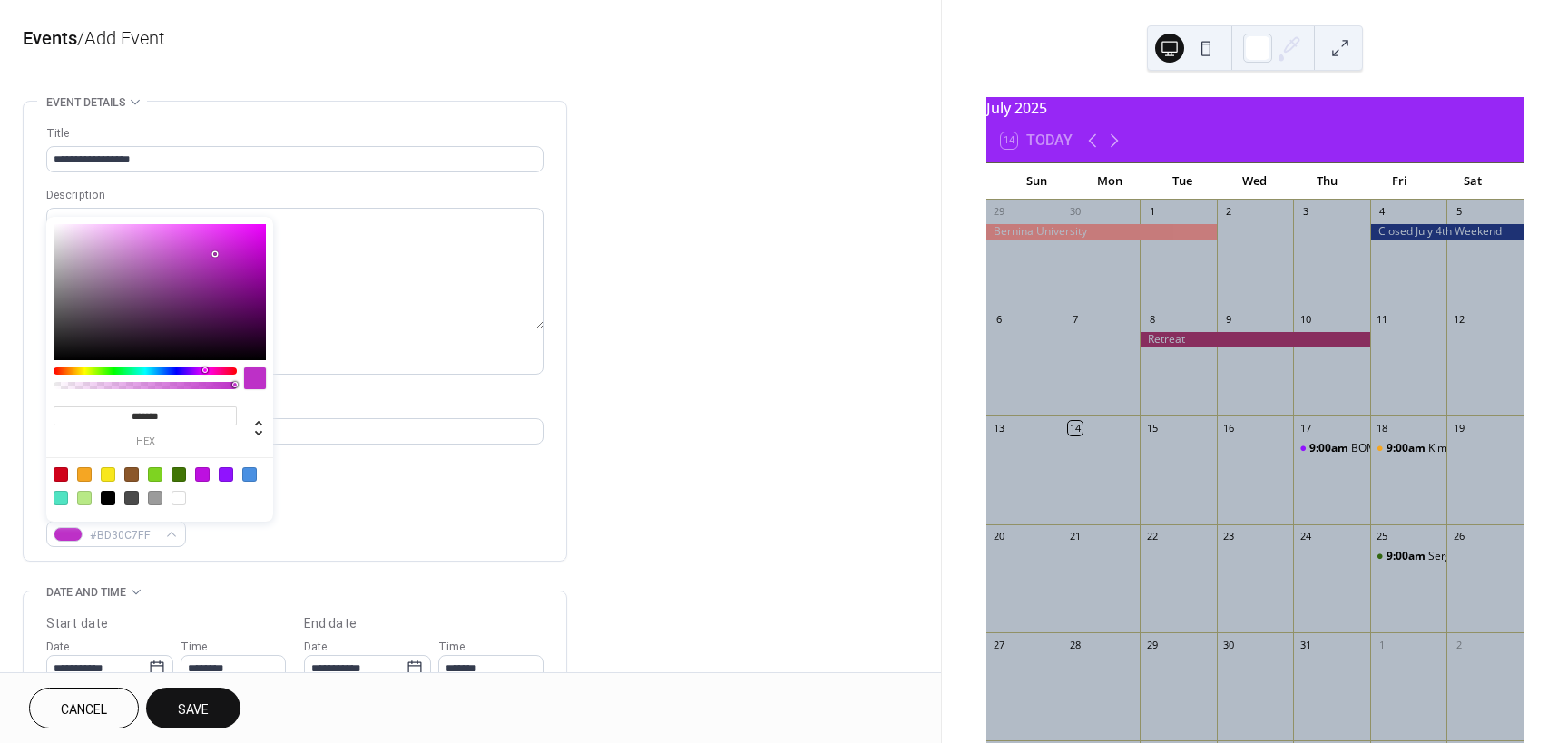 click at bounding box center (160, 292) 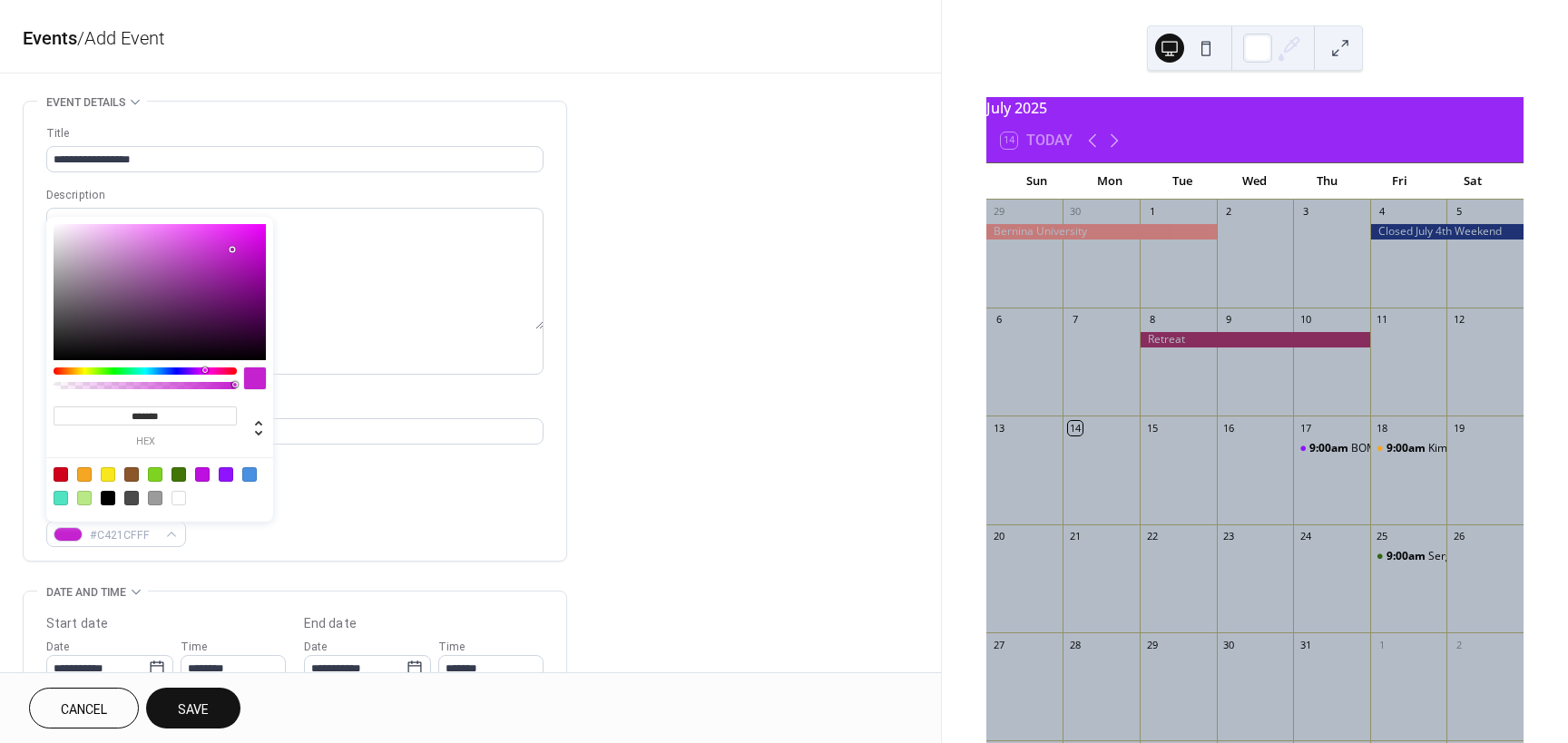 click at bounding box center [160, 292] 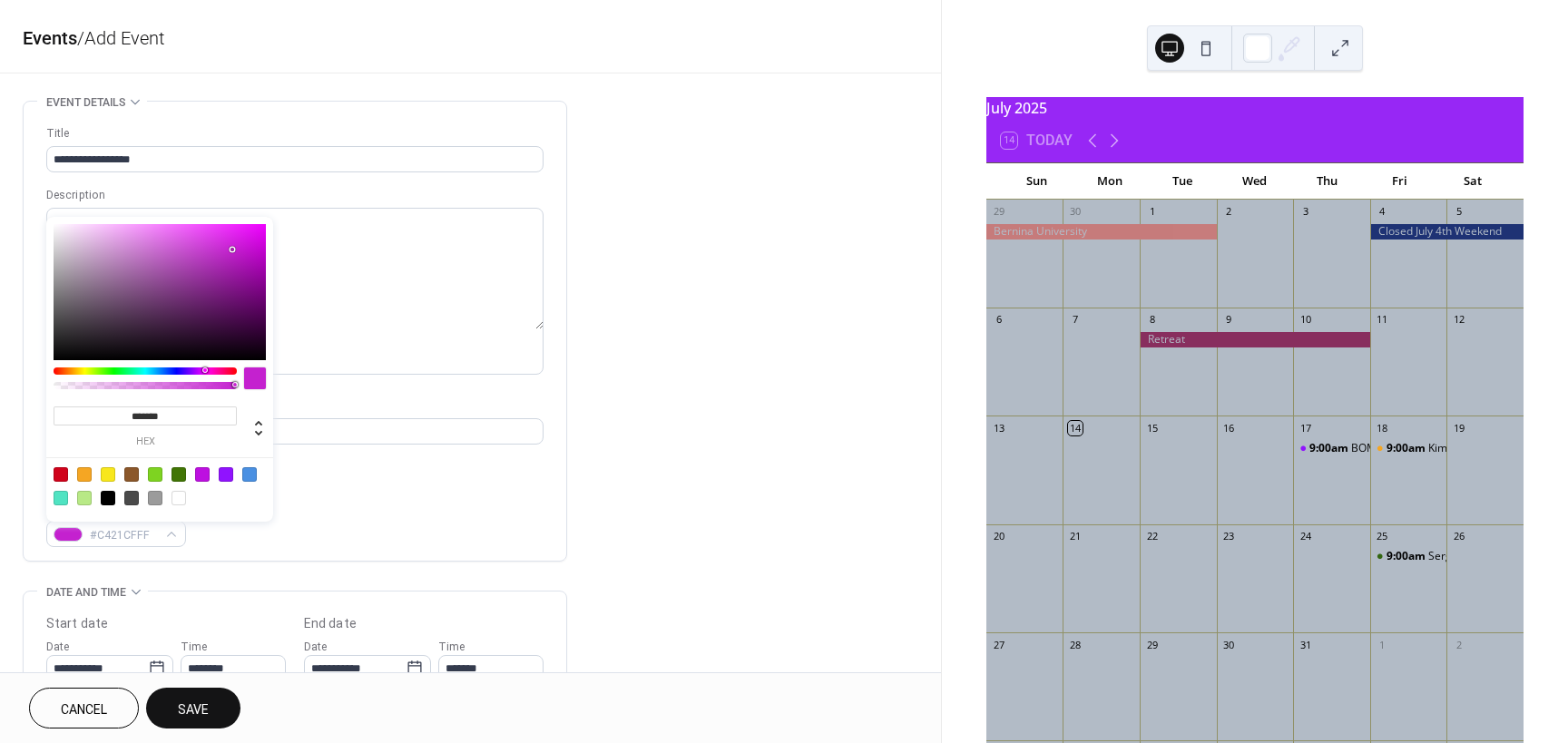 click at bounding box center (160, 292) 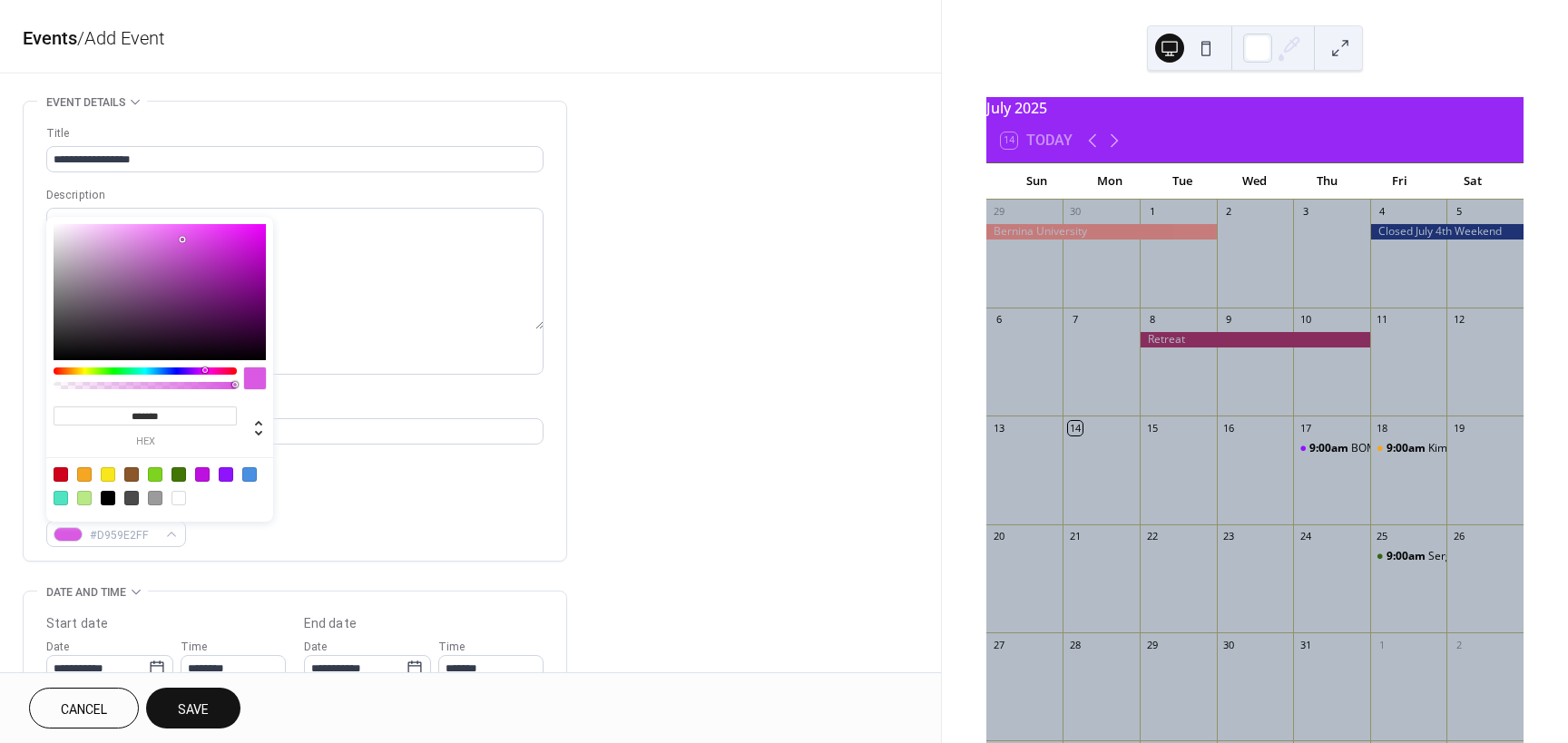 type on "*******" 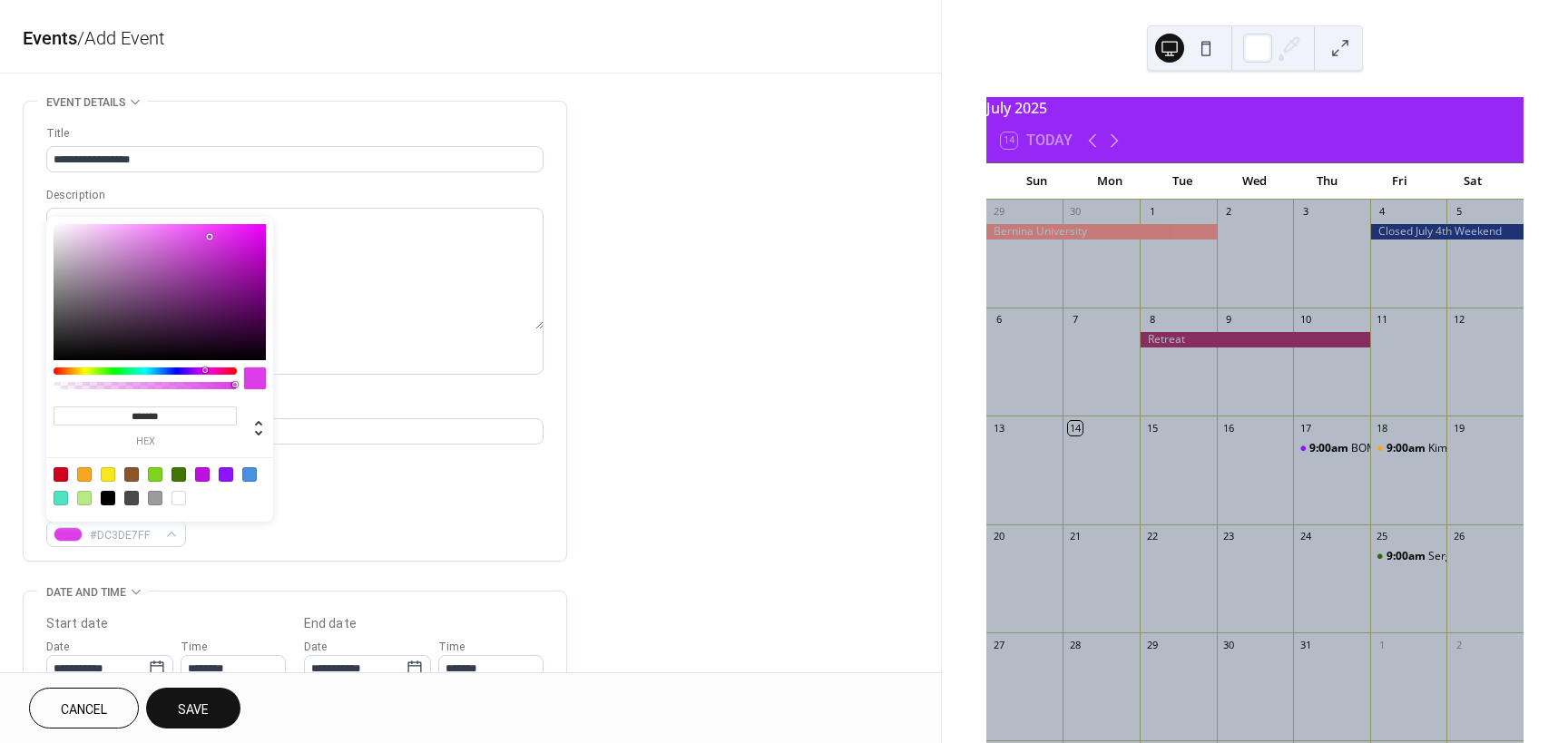 click at bounding box center [160, 292] 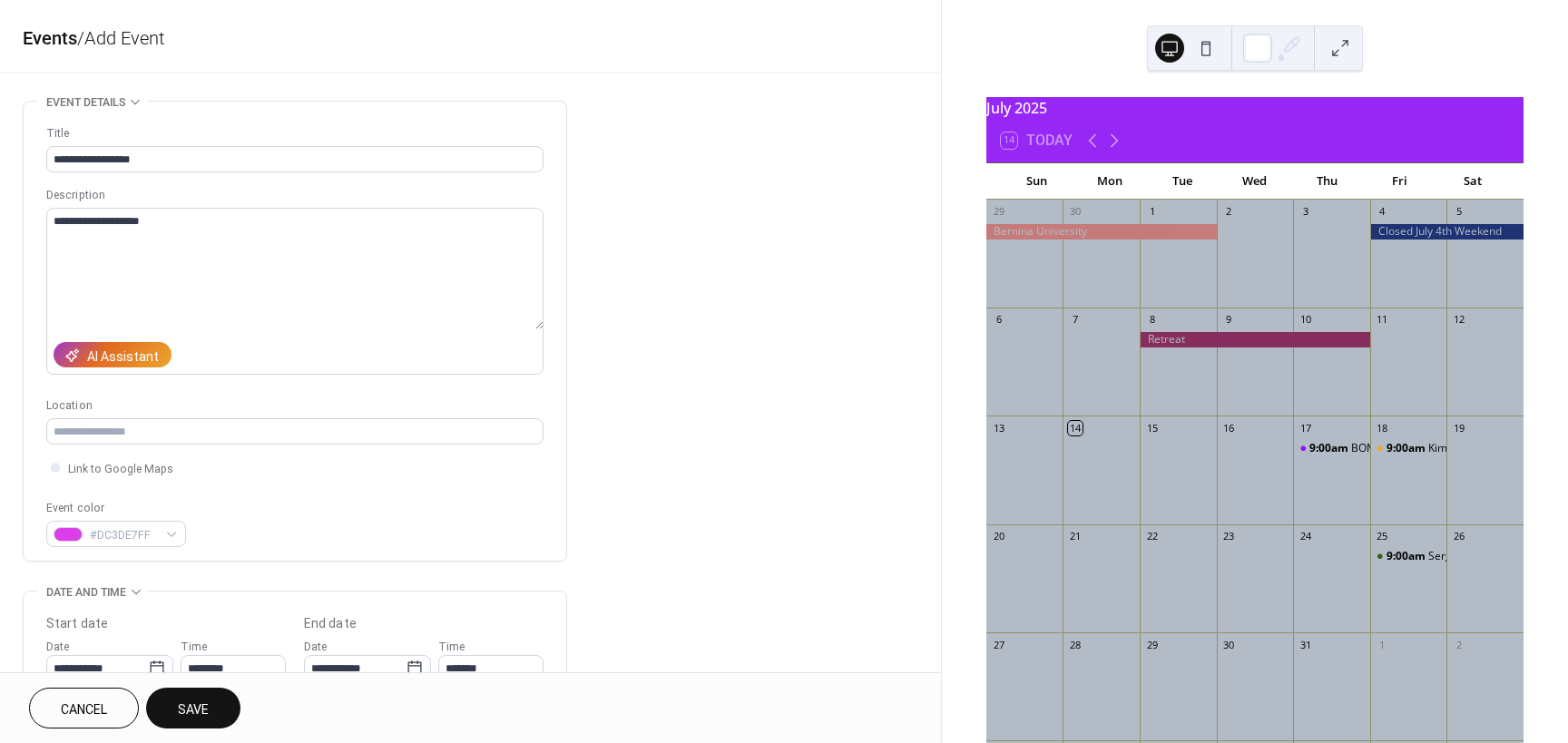 click on "Event color [COLOR]" at bounding box center (295, 523) 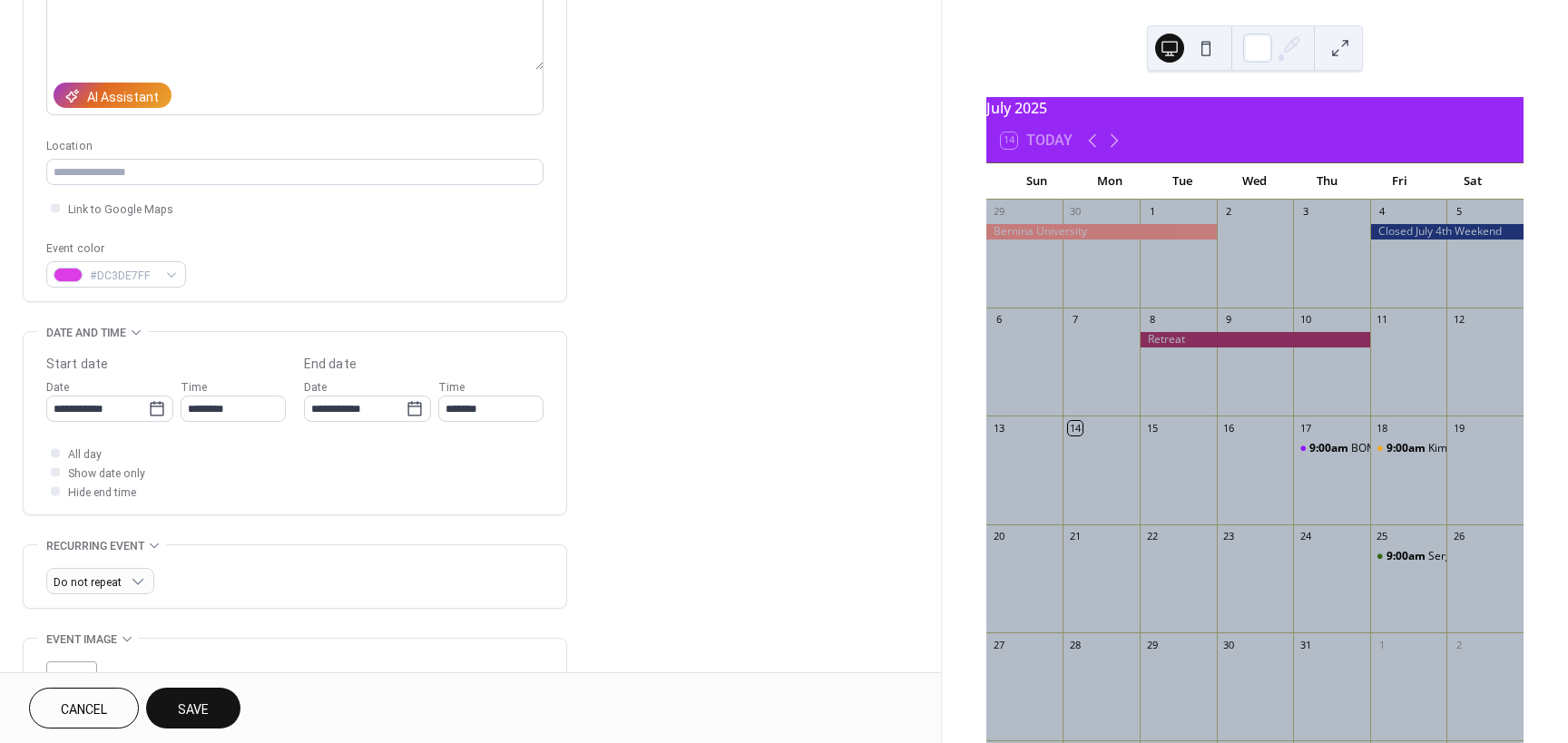 scroll, scrollTop: 272, scrollLeft: 0, axis: vertical 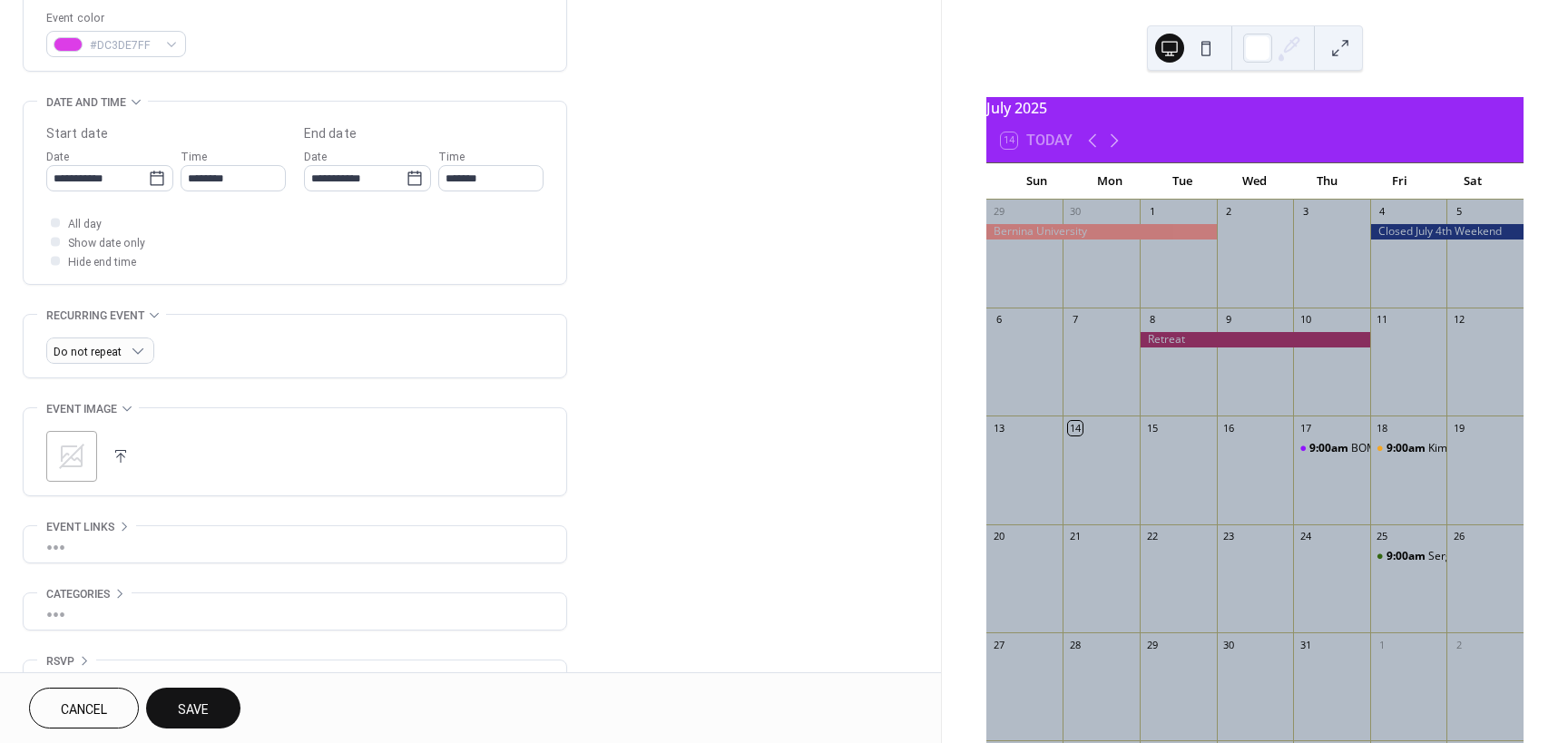 click 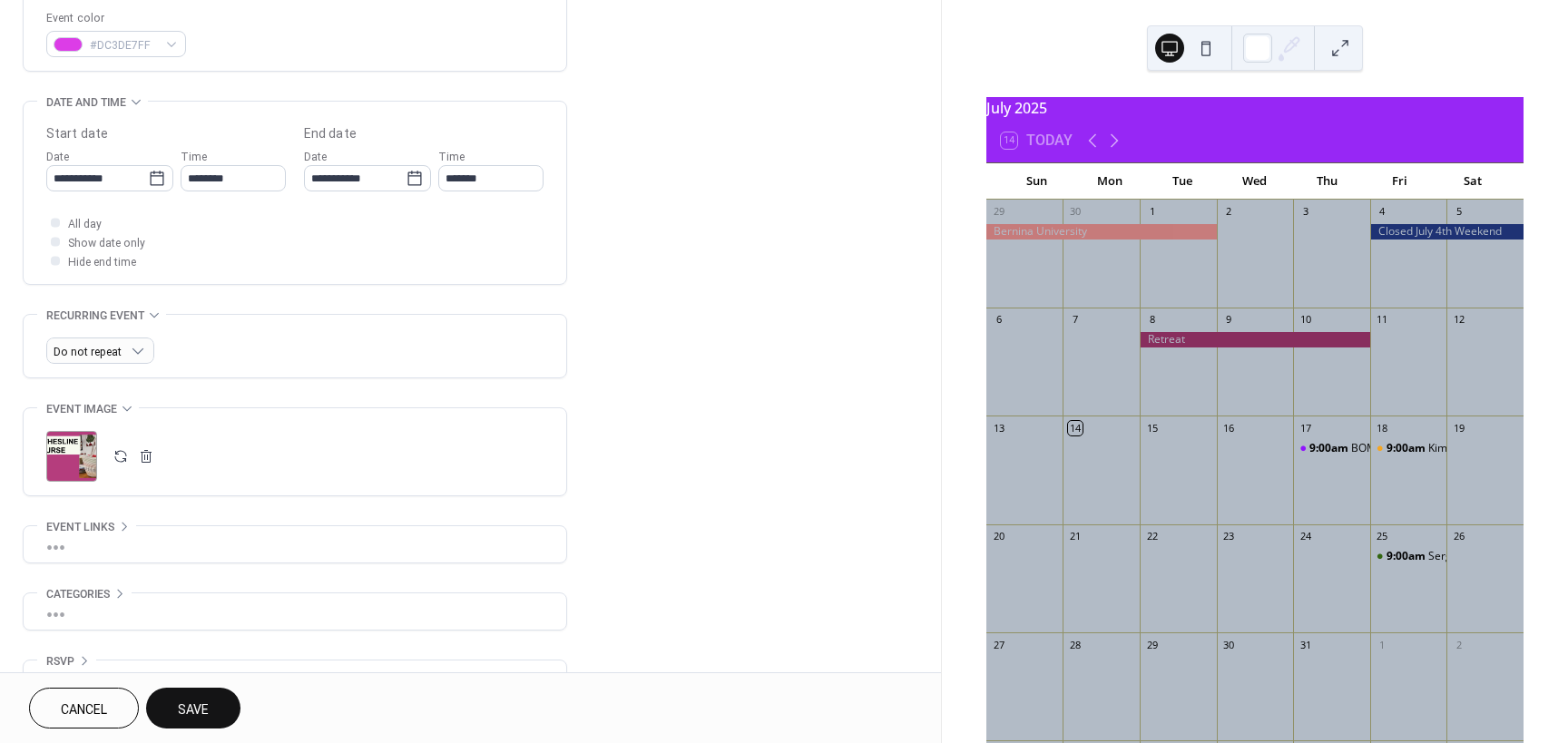click on "Save" at bounding box center (193, 708) 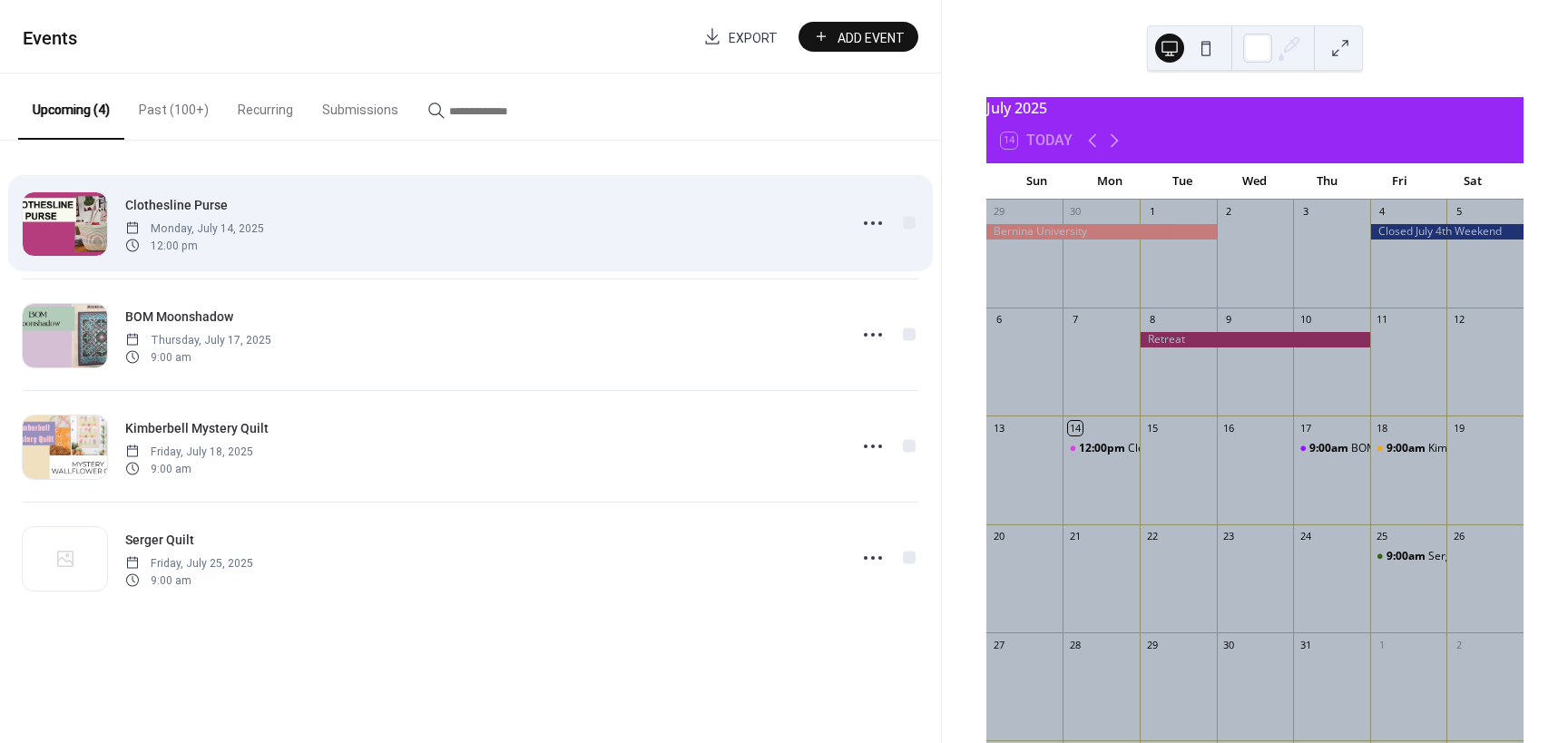 click on "[TEXT] [DAY], [MONTH] [DAY], [YEAR] [TIME]" at bounding box center (480, 223) 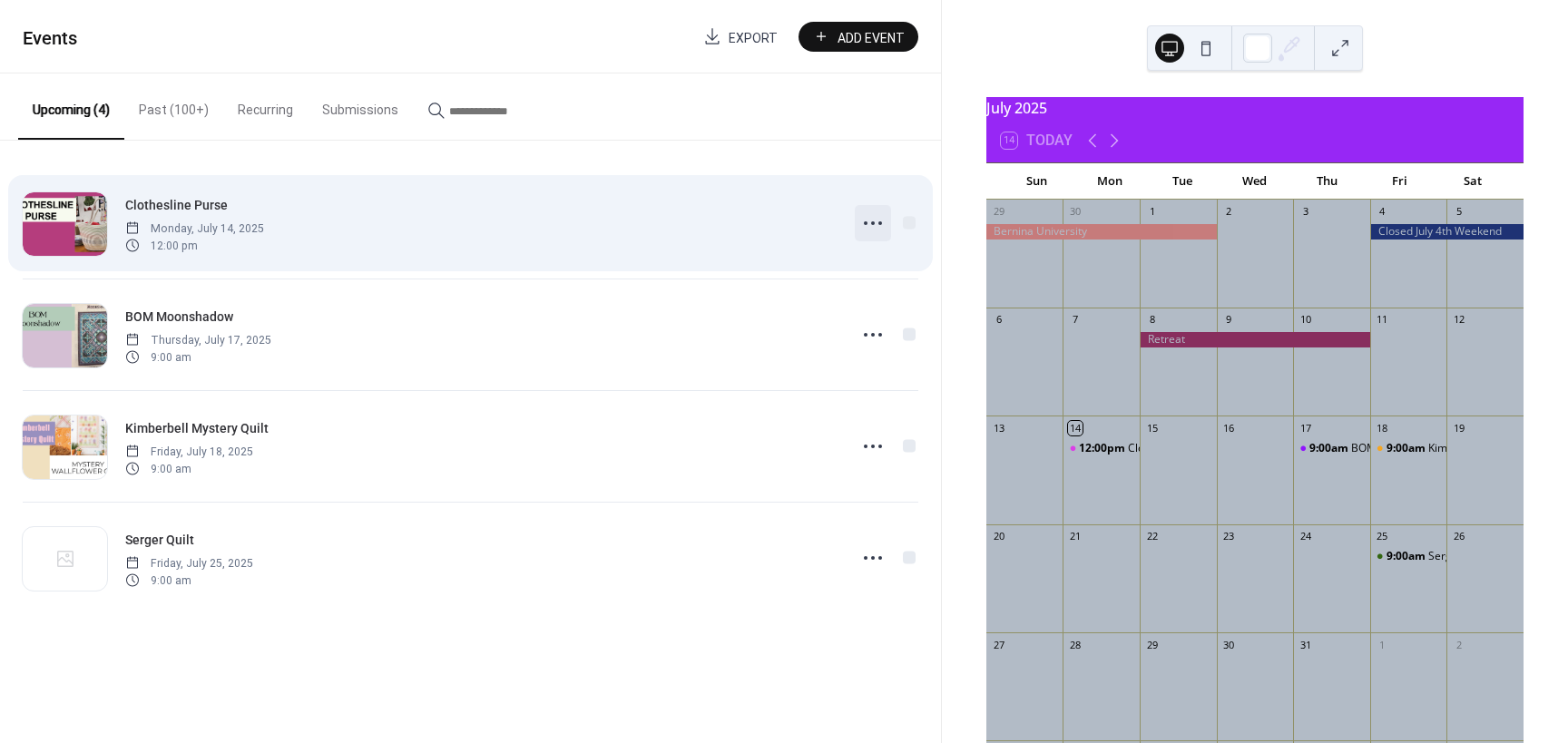 click 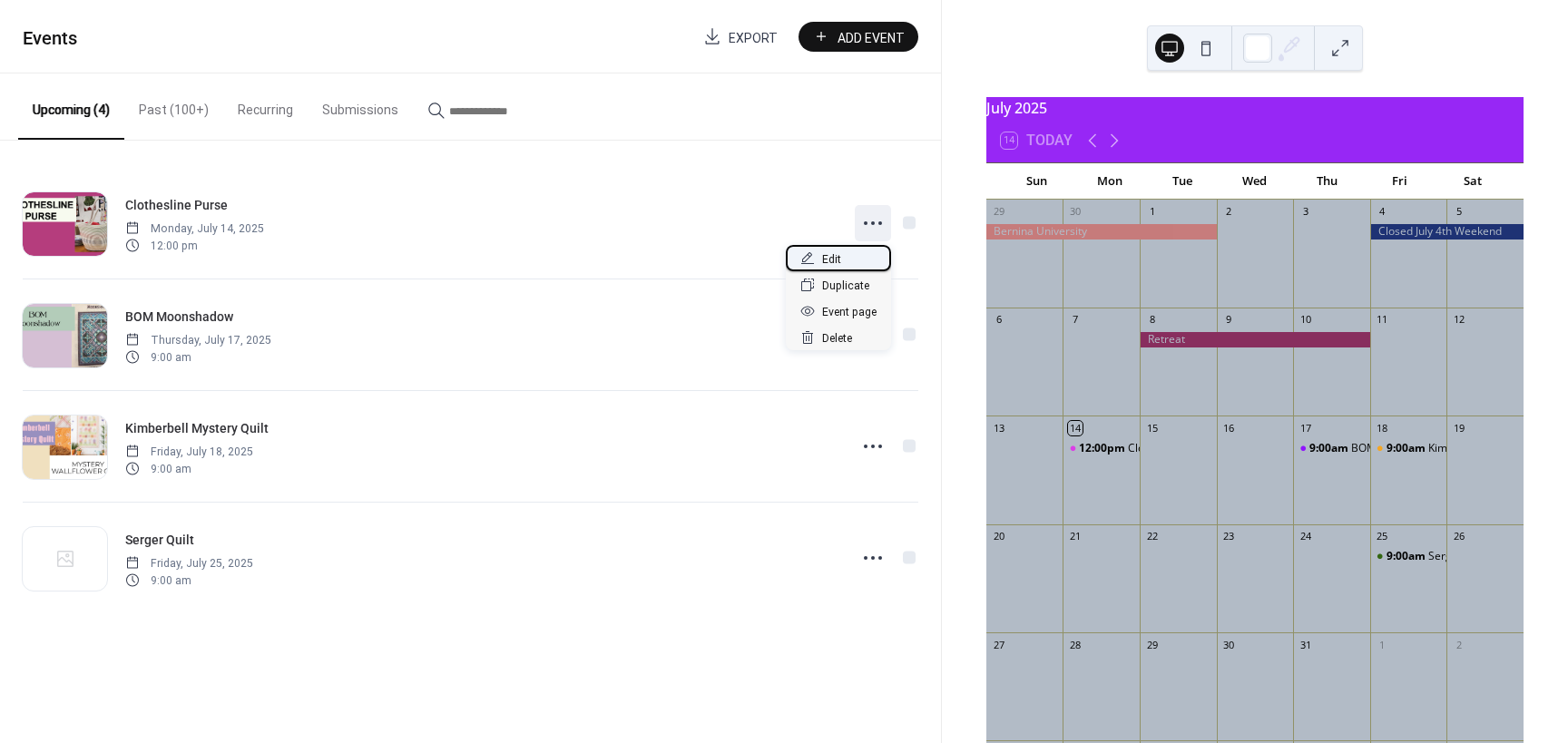 click on "Edit" at bounding box center [838, 258] 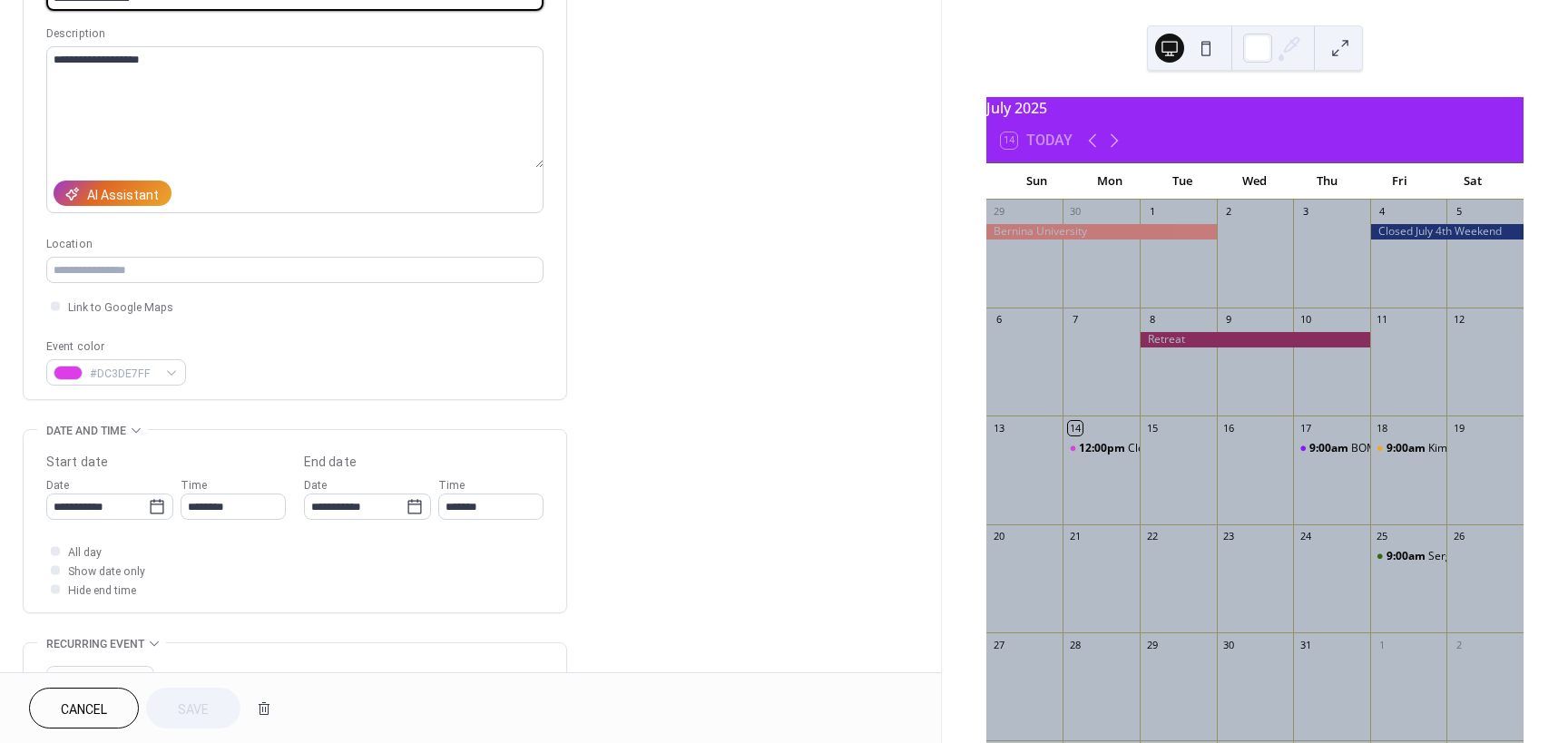 scroll, scrollTop: 163, scrollLeft: 0, axis: vertical 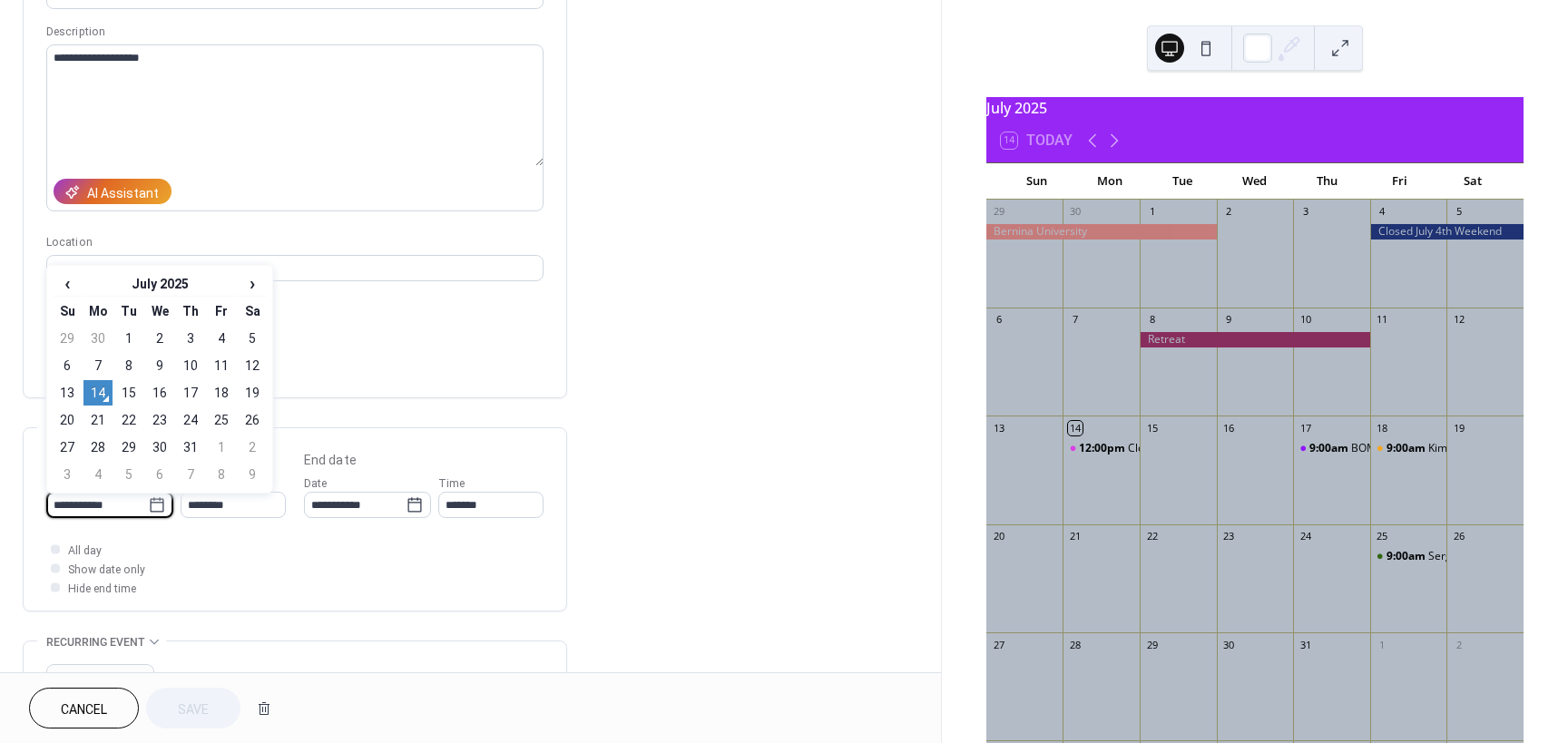 click on "**********" at bounding box center [97, 504] 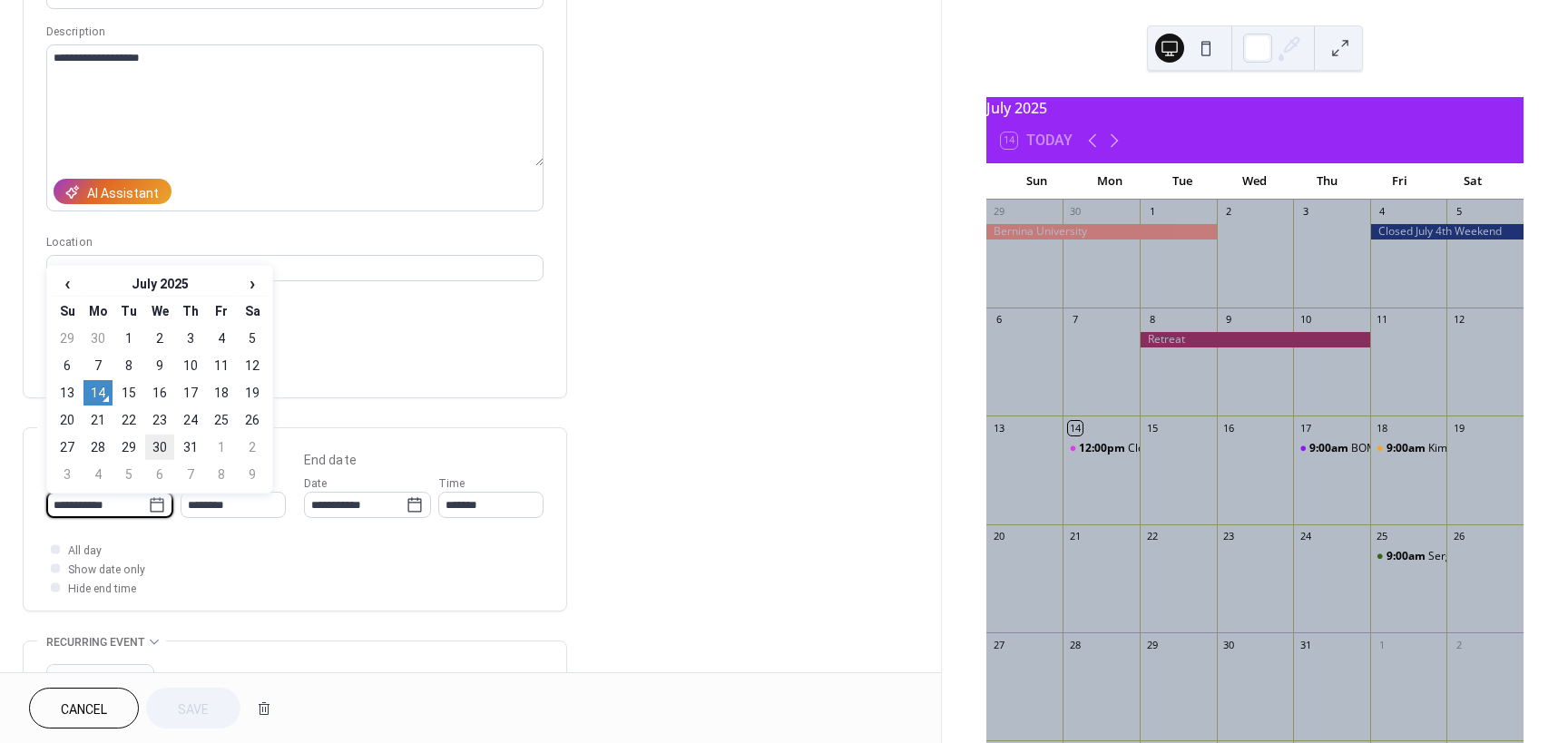 click on "30" at bounding box center (160, 447) 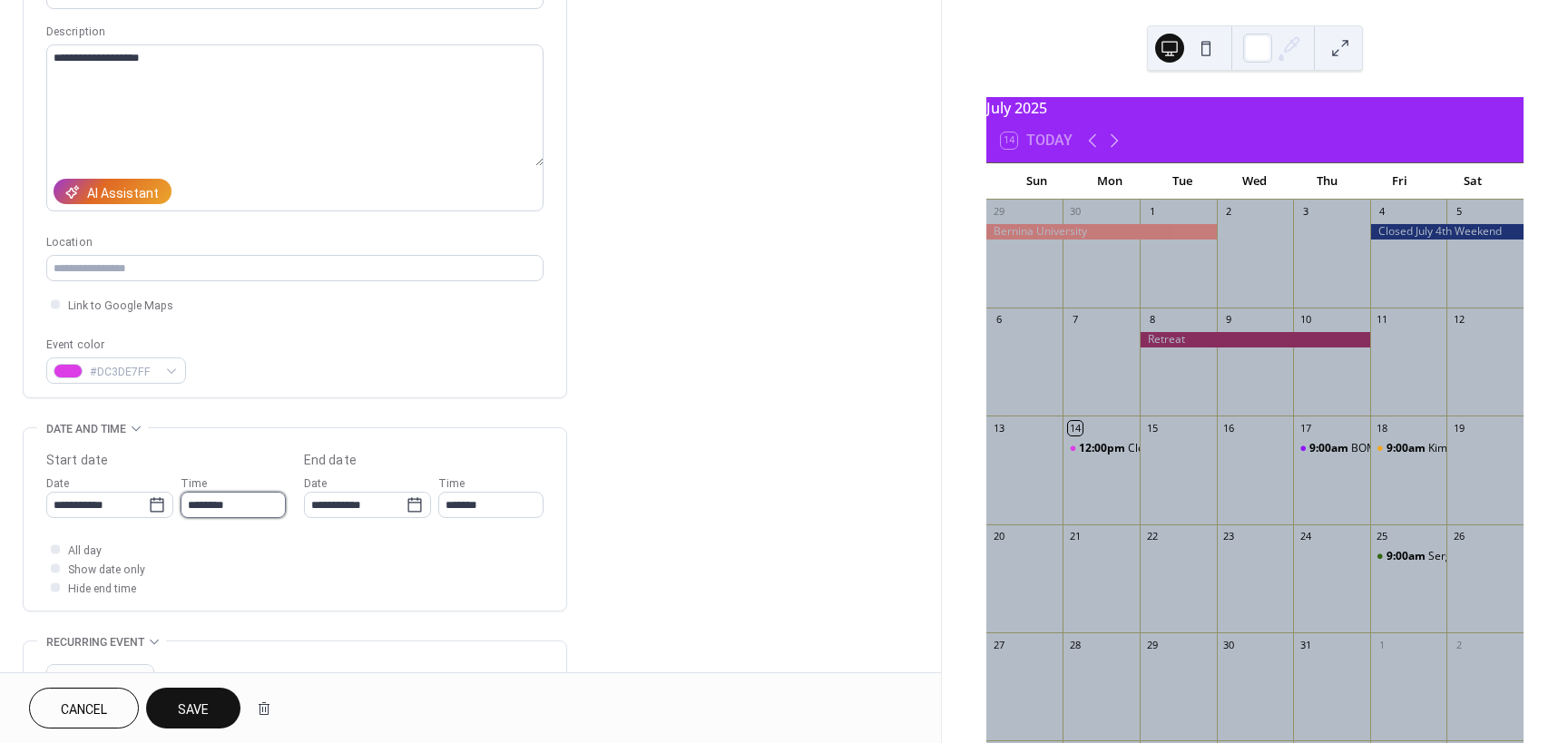 click on "********" at bounding box center (233, 504) 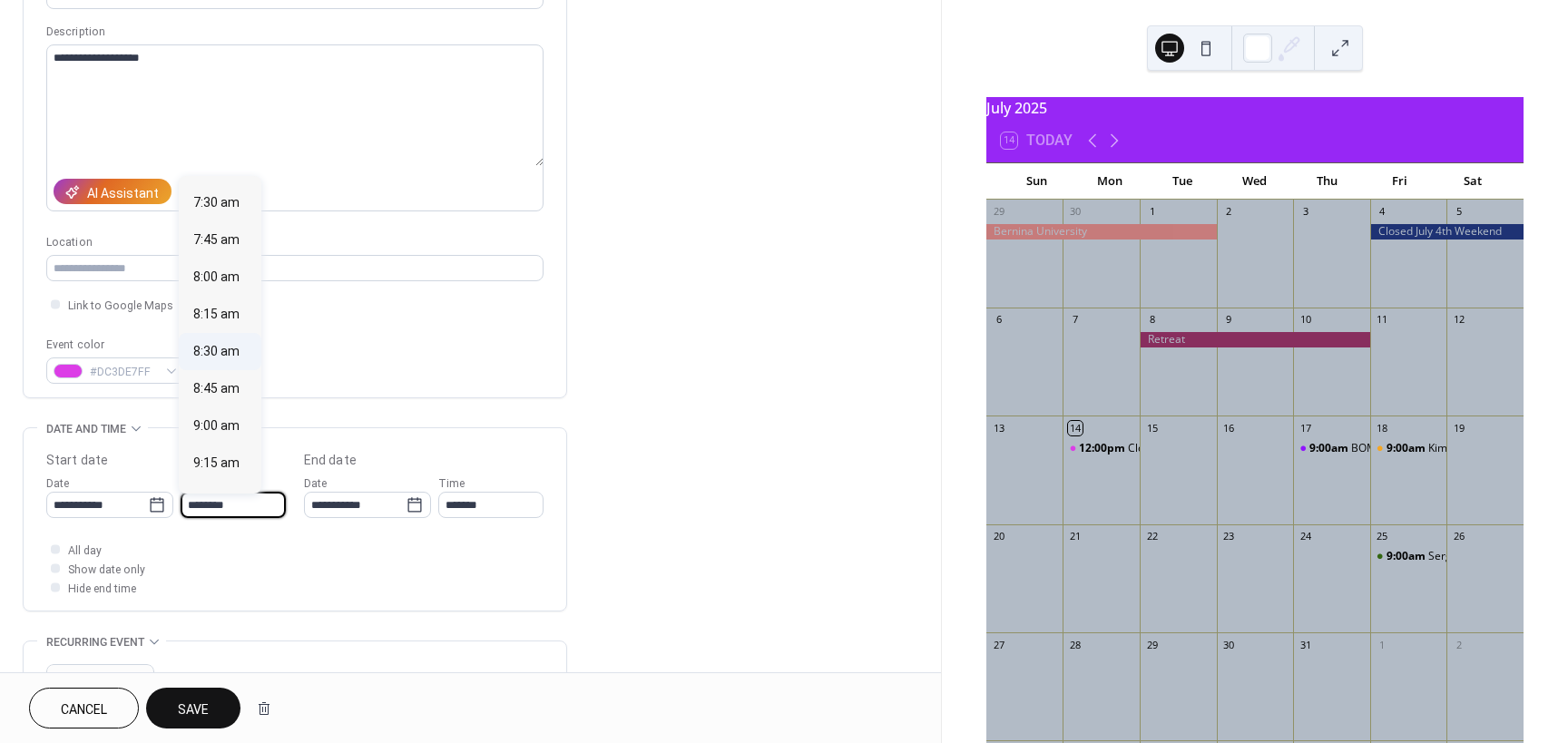 scroll, scrollTop: 1110, scrollLeft: 0, axis: vertical 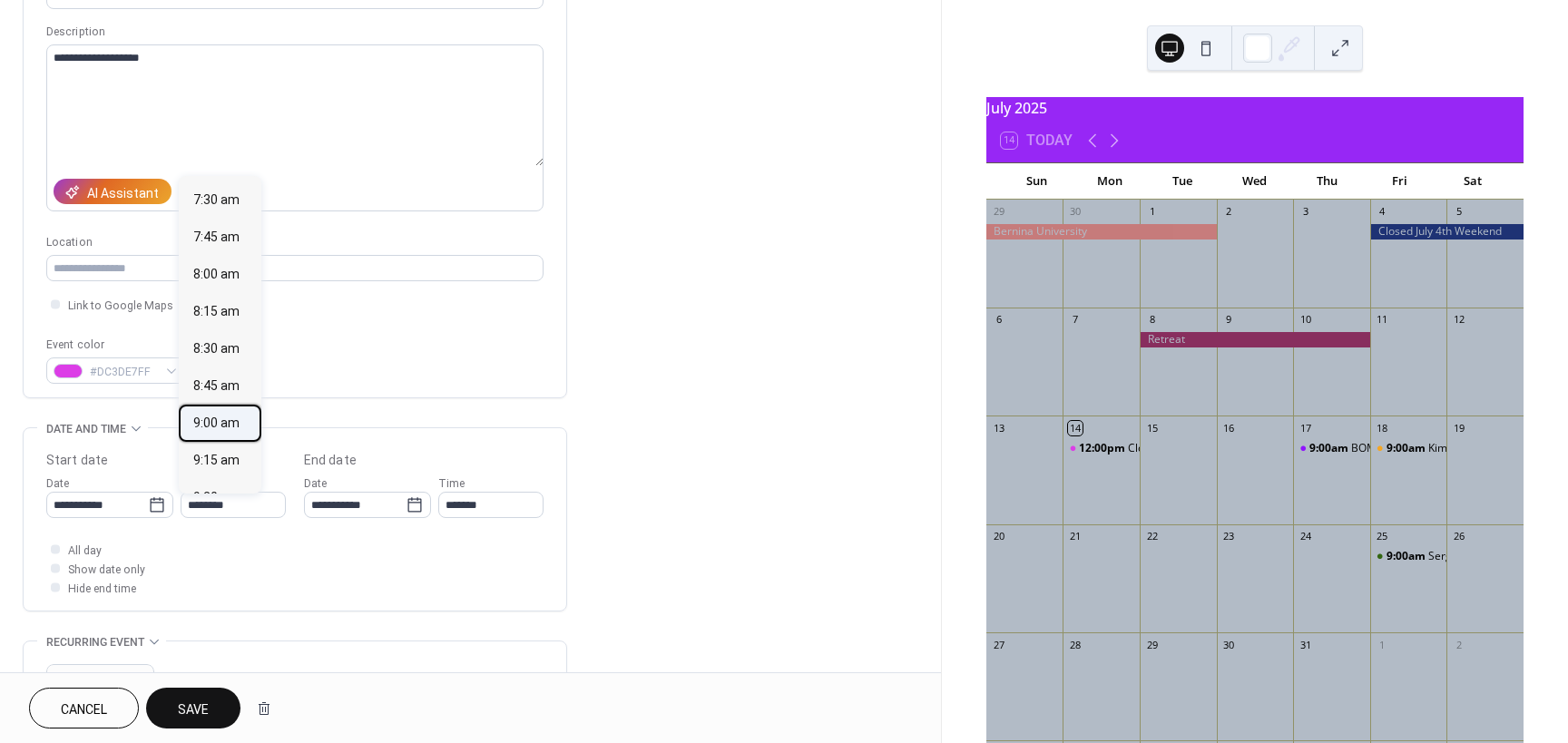 click on "9:00 am" at bounding box center [216, 423] 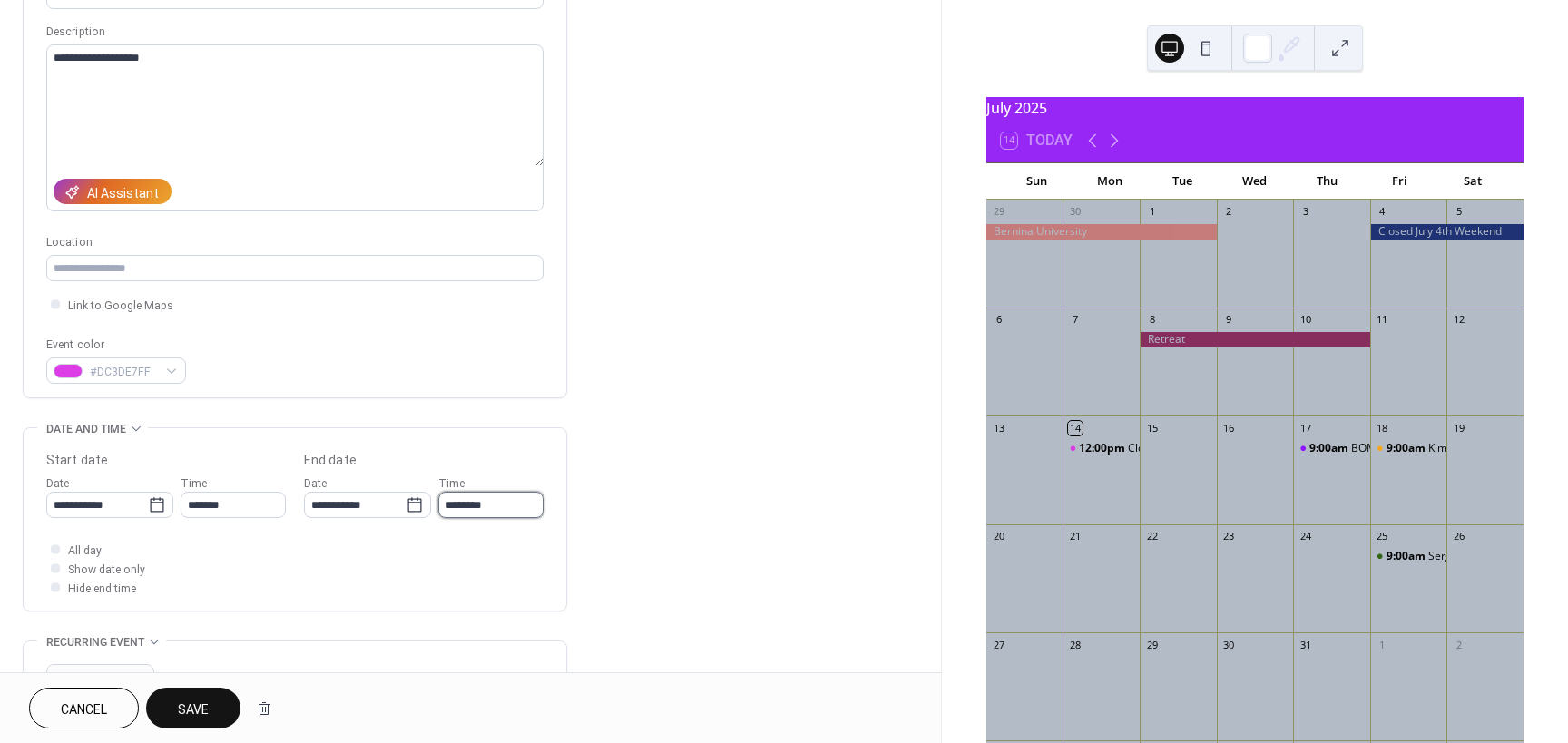 click on "********" at bounding box center (491, 504) 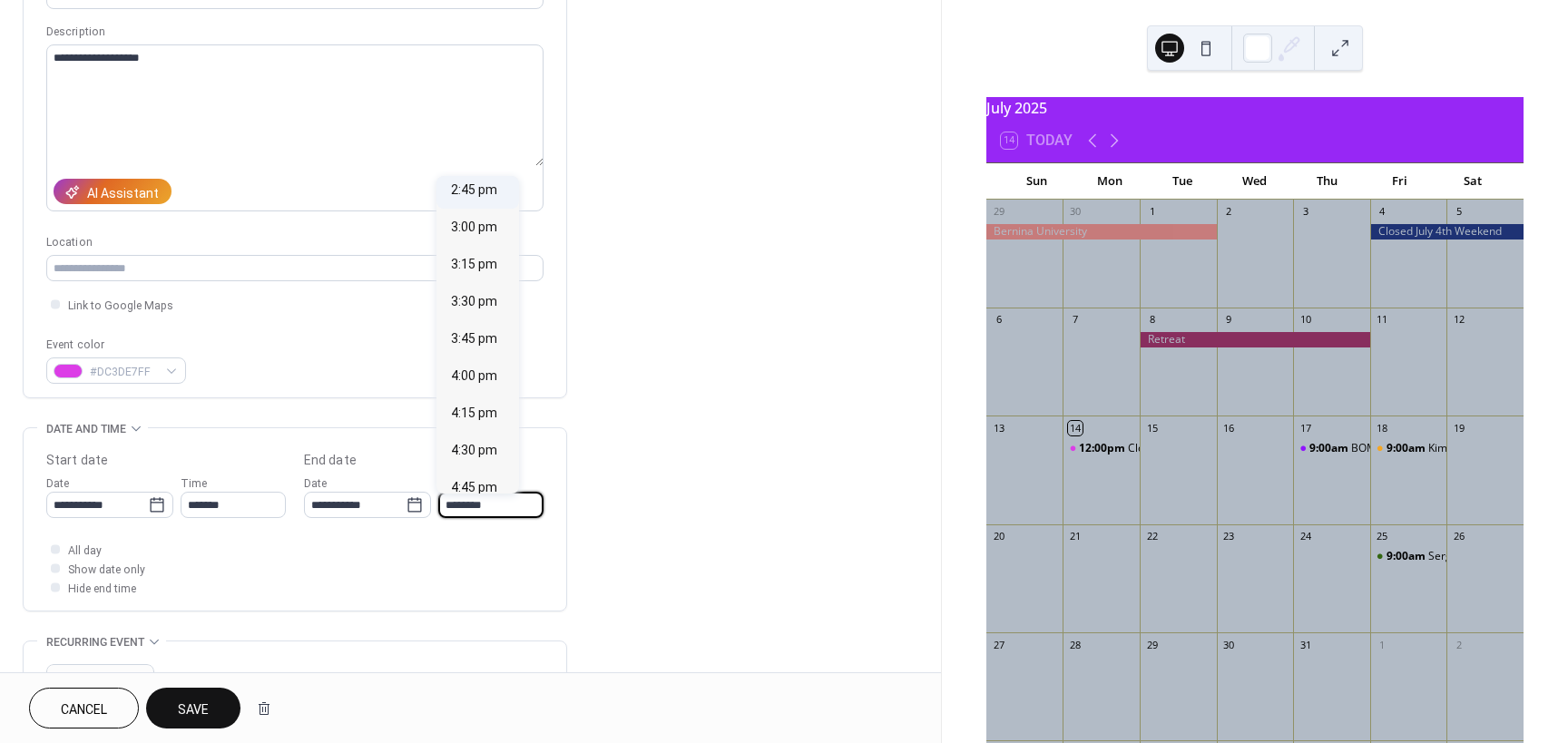 scroll, scrollTop: 898, scrollLeft: 0, axis: vertical 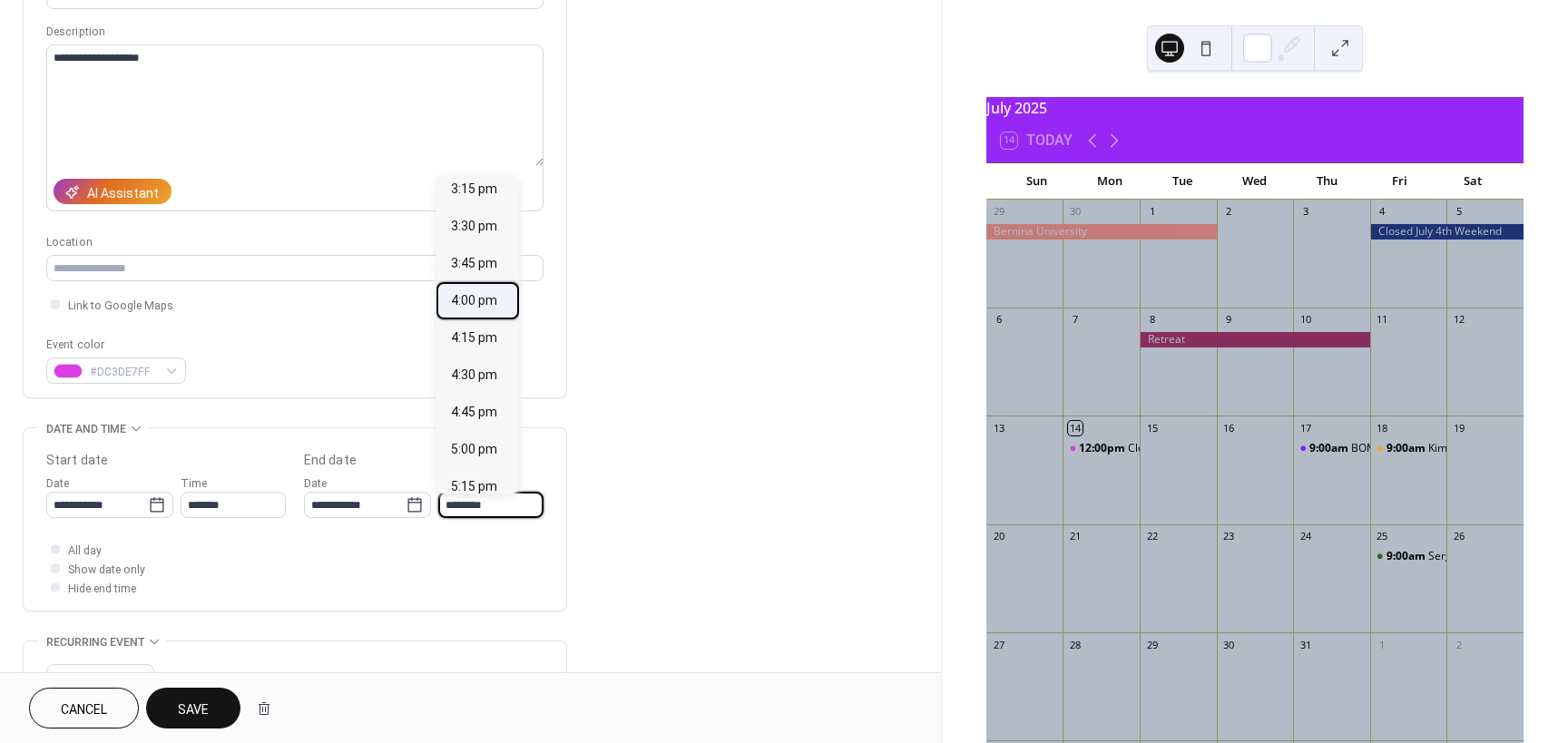 click on "4:00 pm" at bounding box center (474, 300) 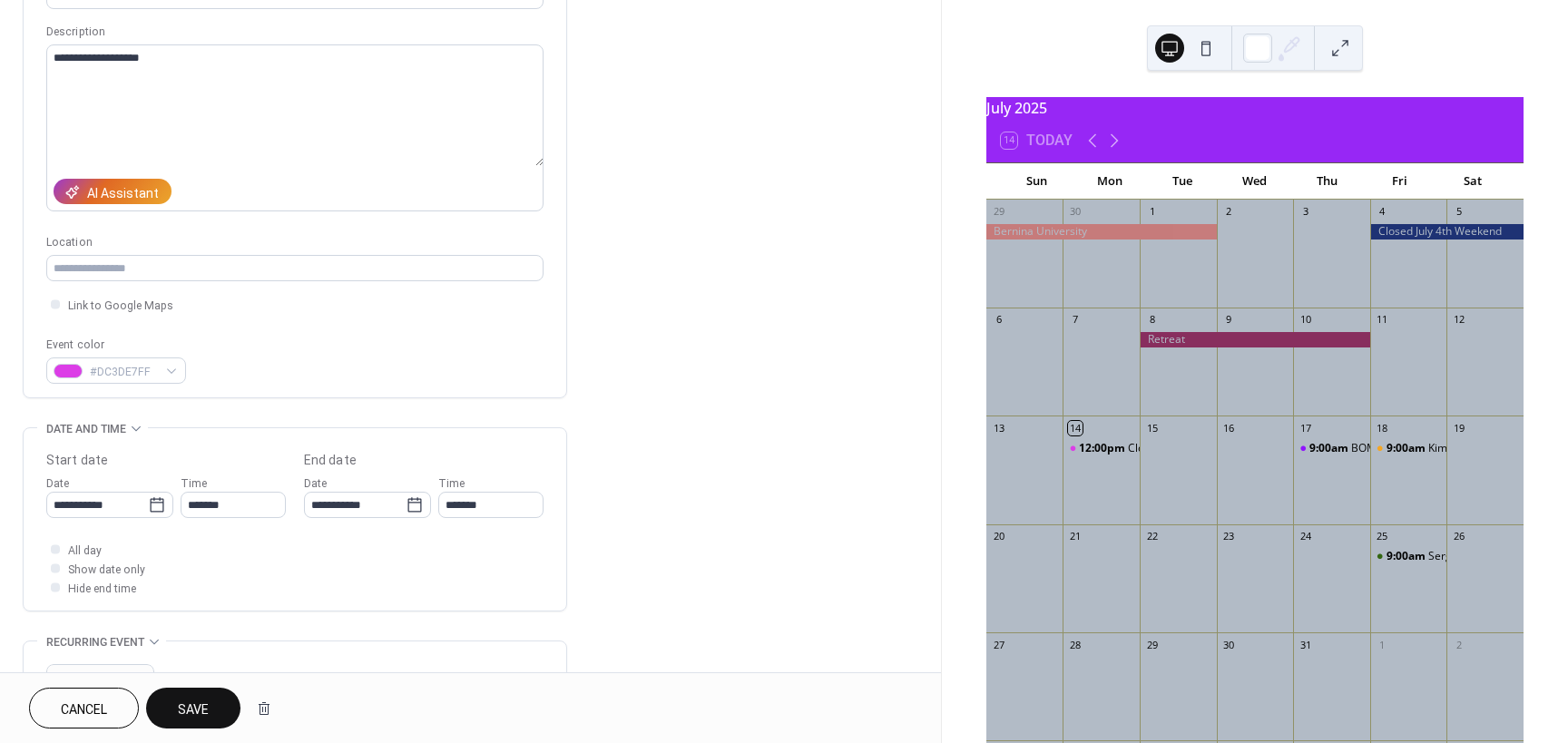click on "Save" at bounding box center [193, 708] 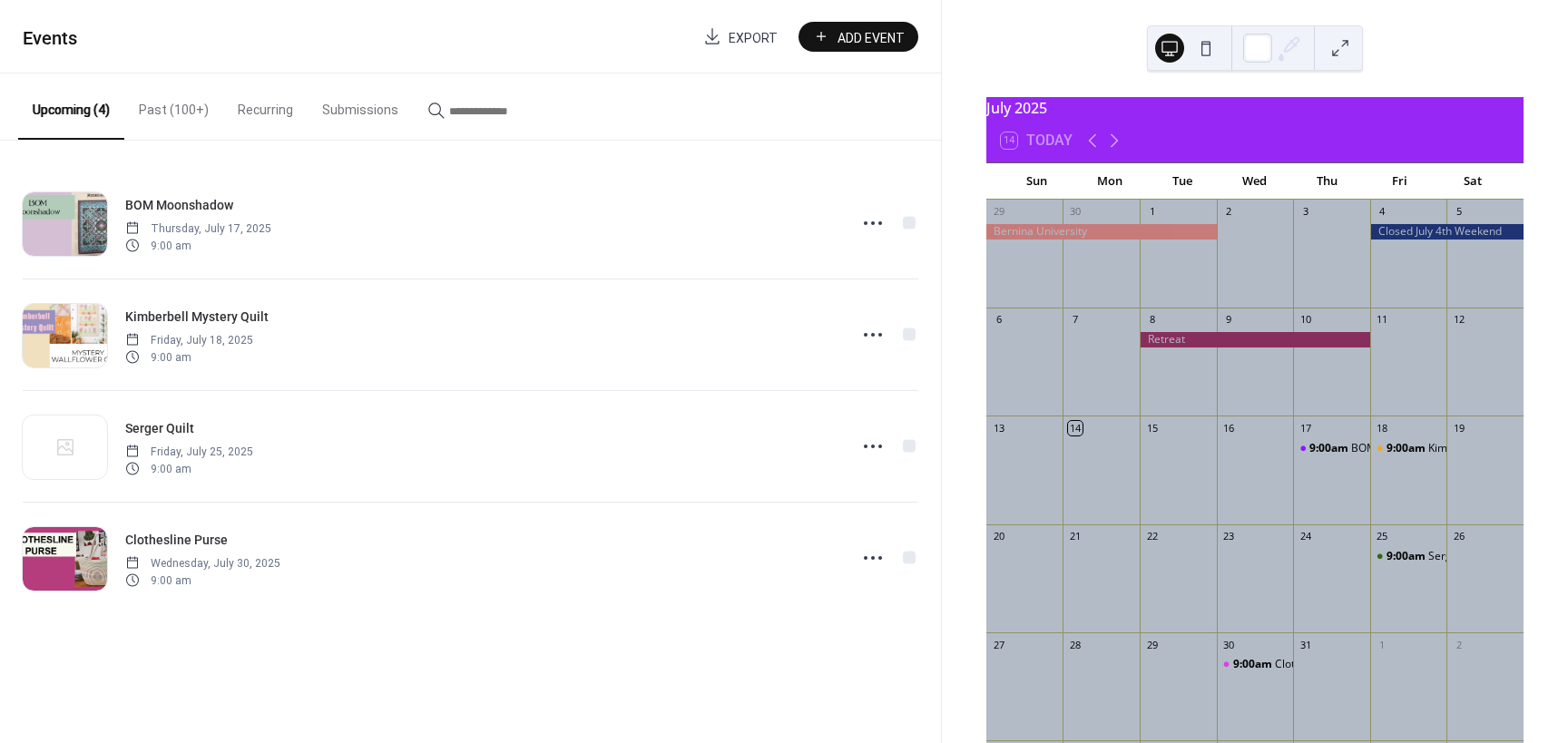 click at bounding box center [504, 111] 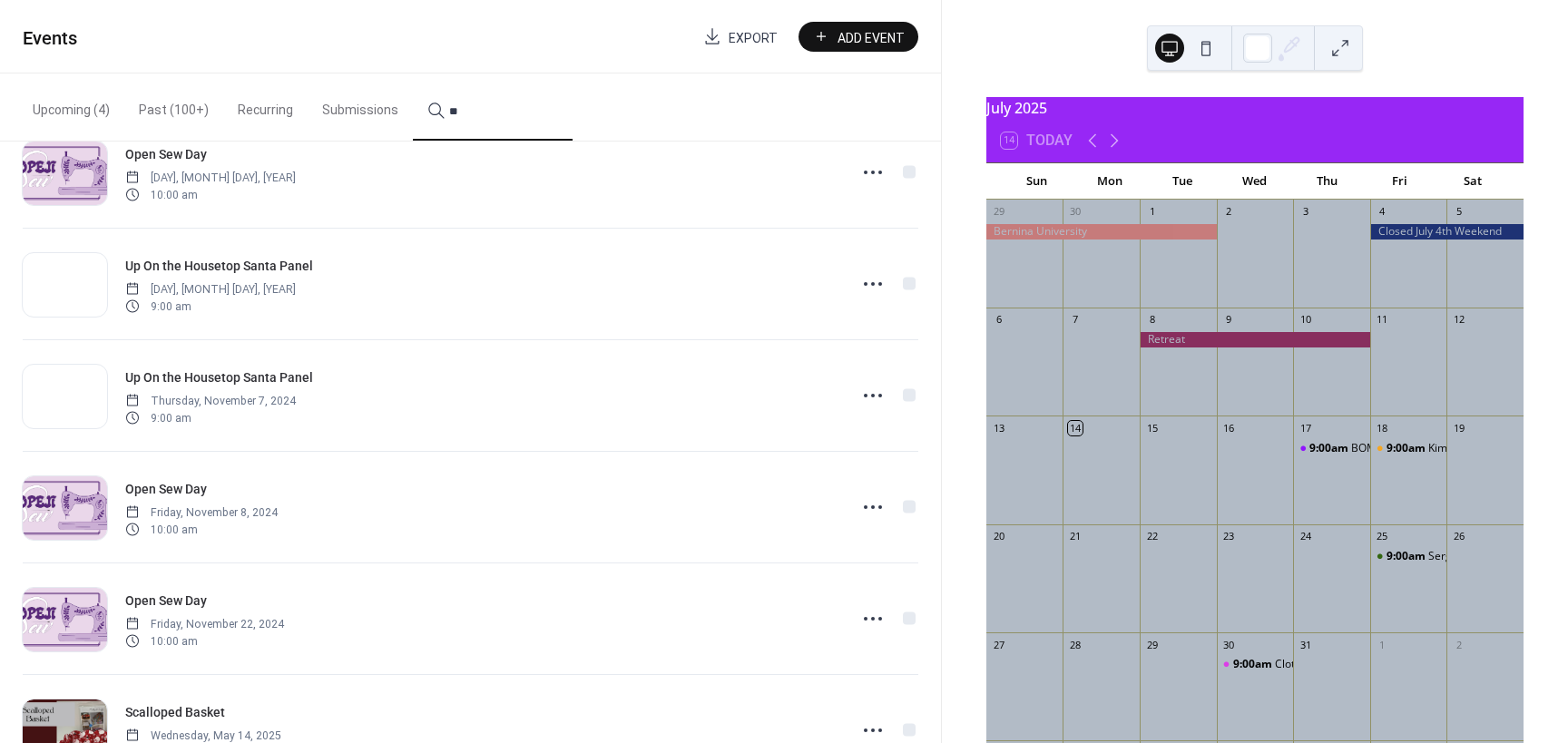 scroll, scrollTop: 2449, scrollLeft: 0, axis: vertical 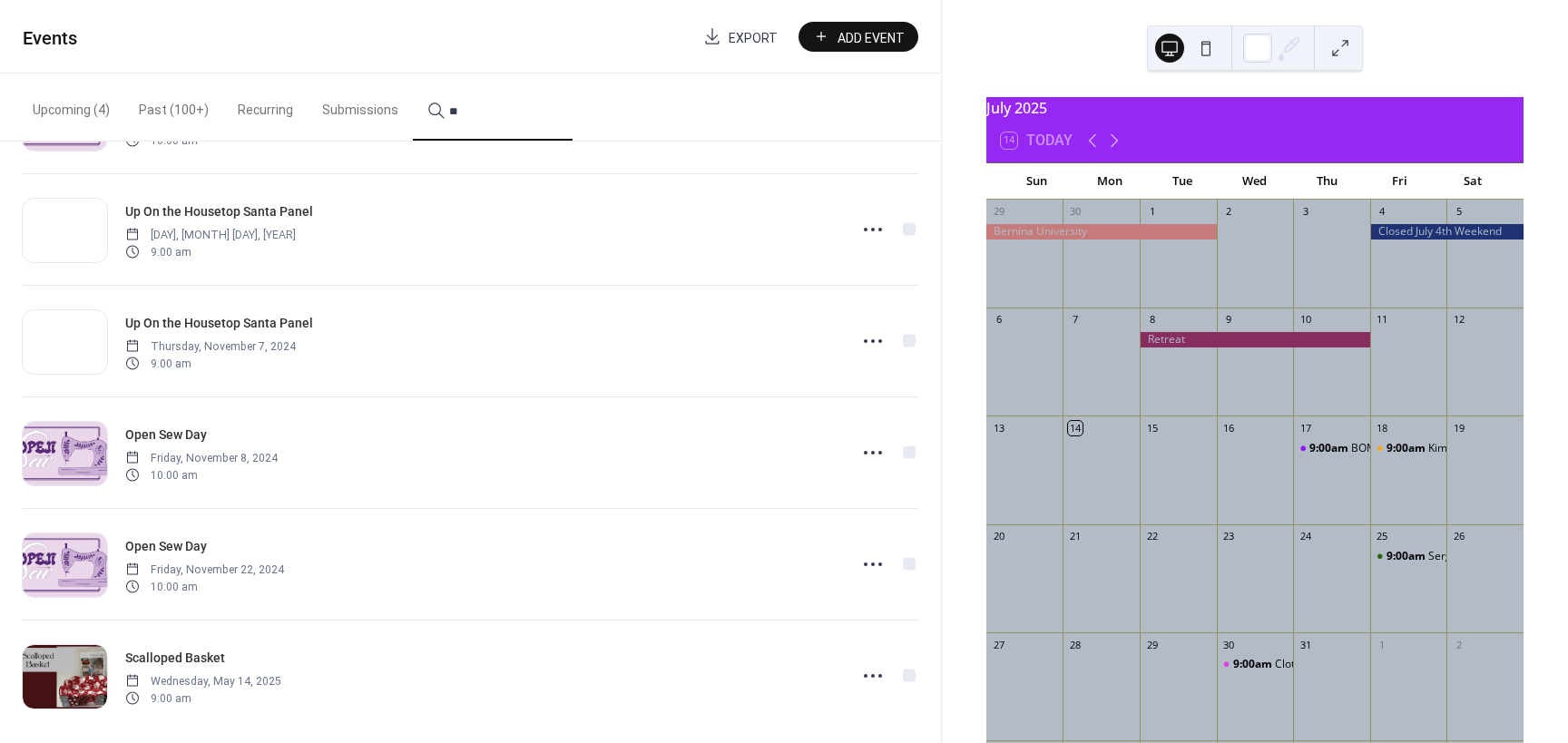 type on "**" 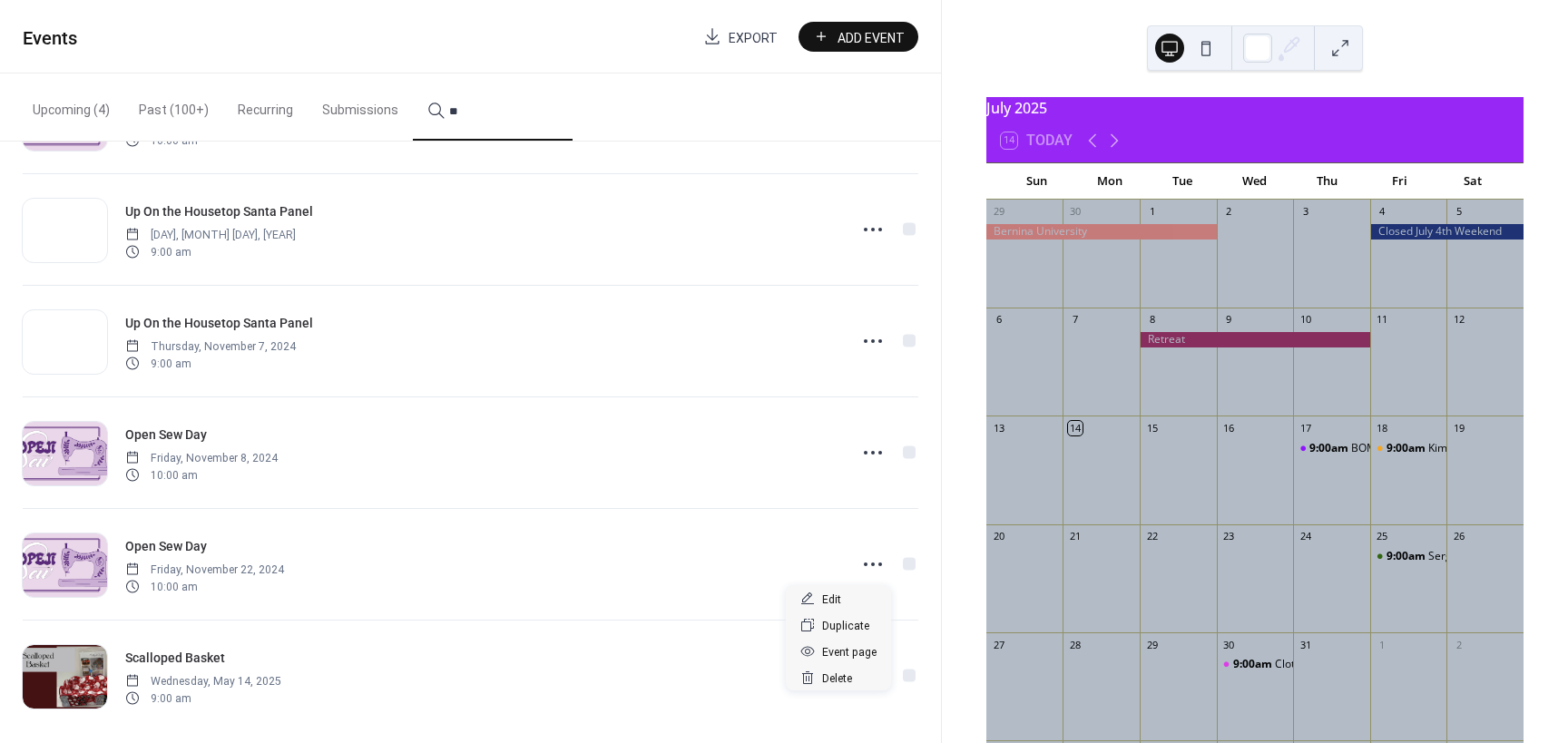 click 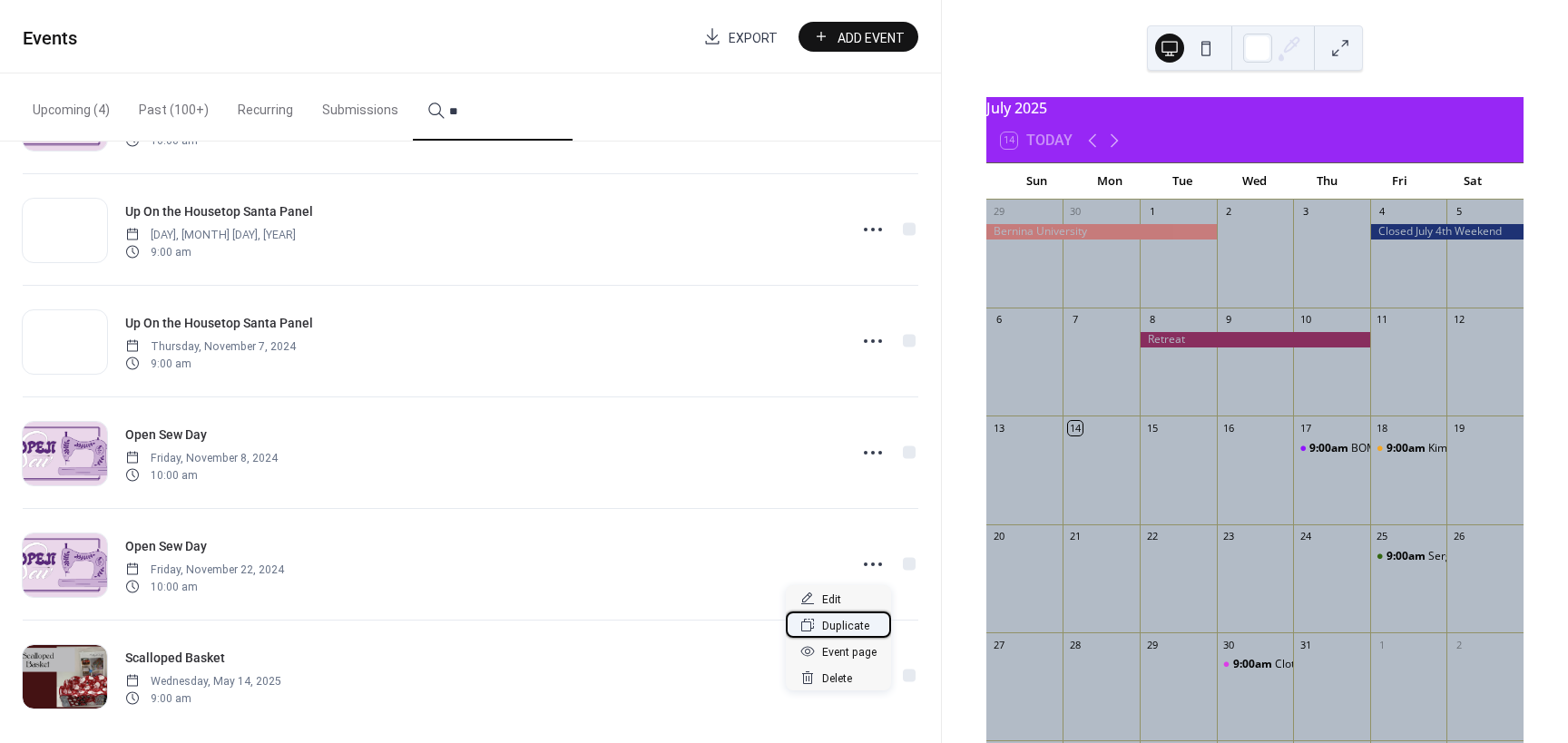 click on "Duplicate" at bounding box center (846, 626) 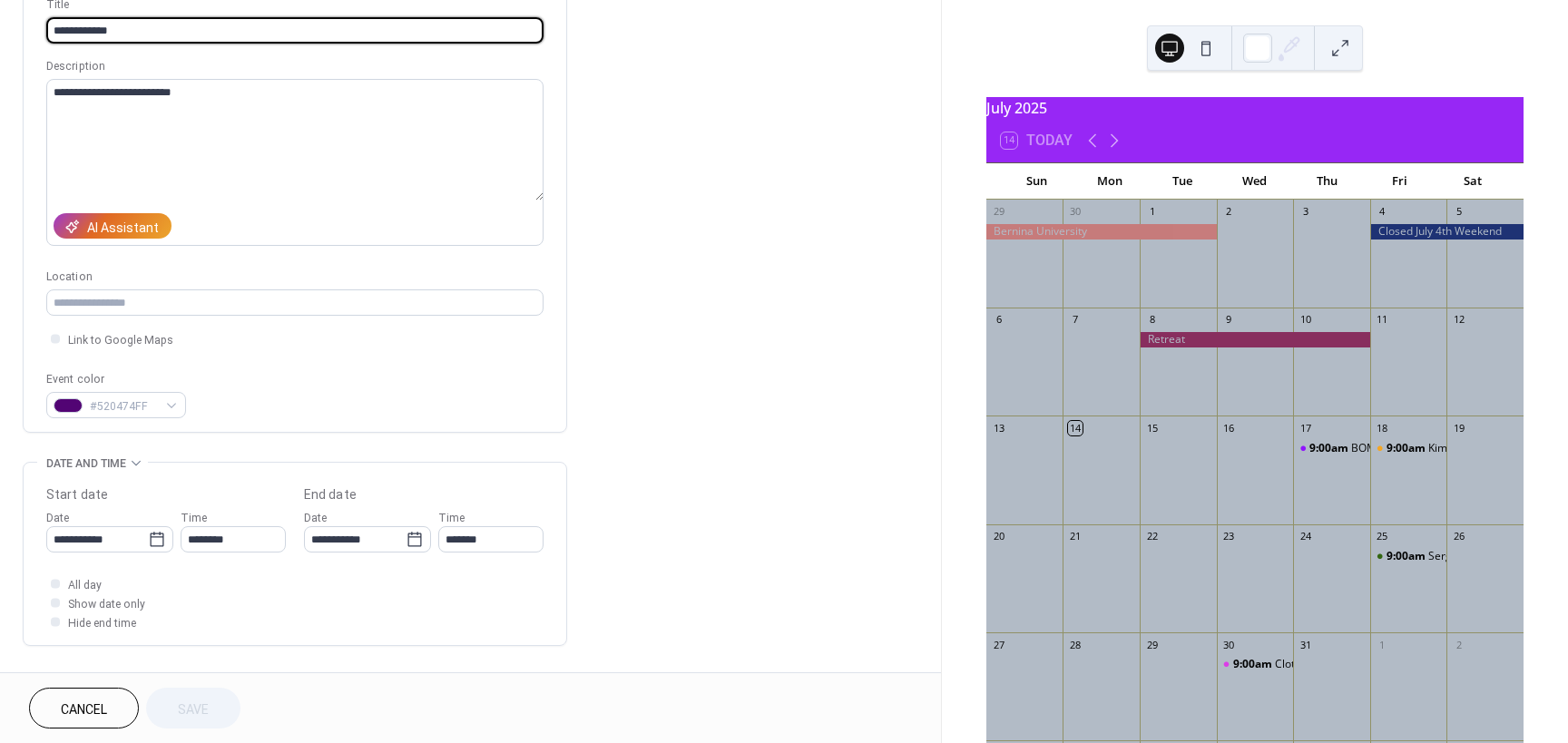 scroll, scrollTop: 163, scrollLeft: 0, axis: vertical 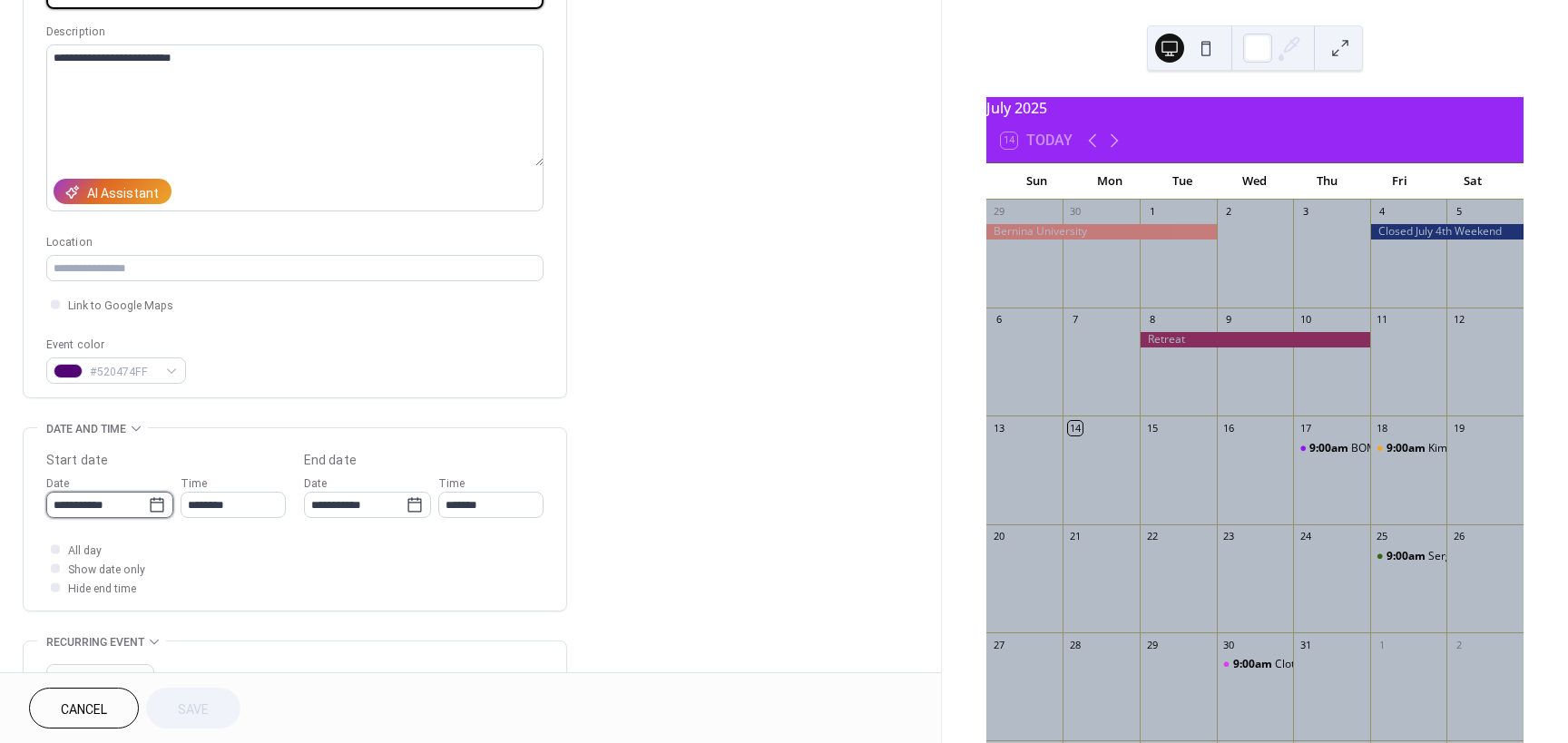 click on "**********" at bounding box center (97, 504) 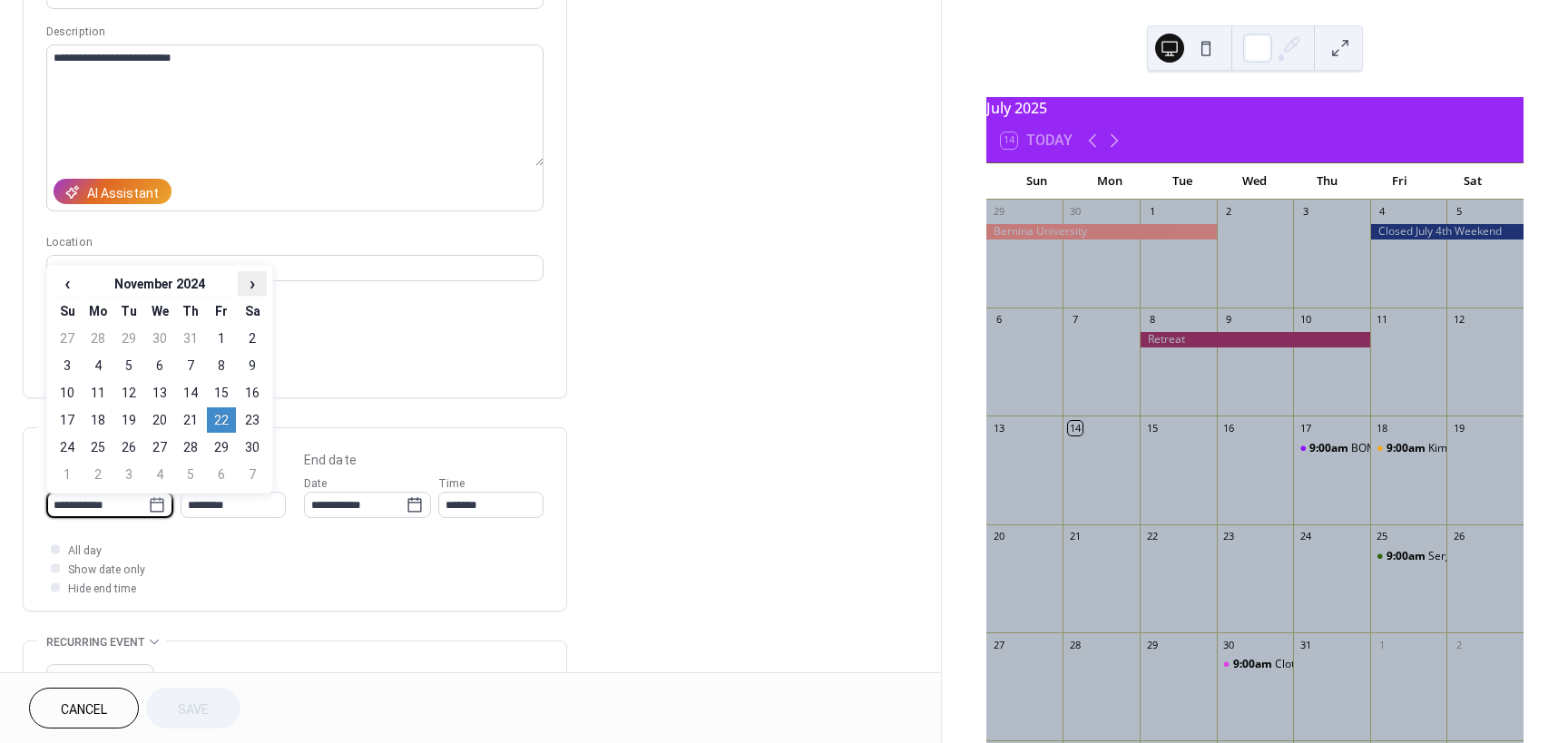 click on "›" at bounding box center (252, 283) 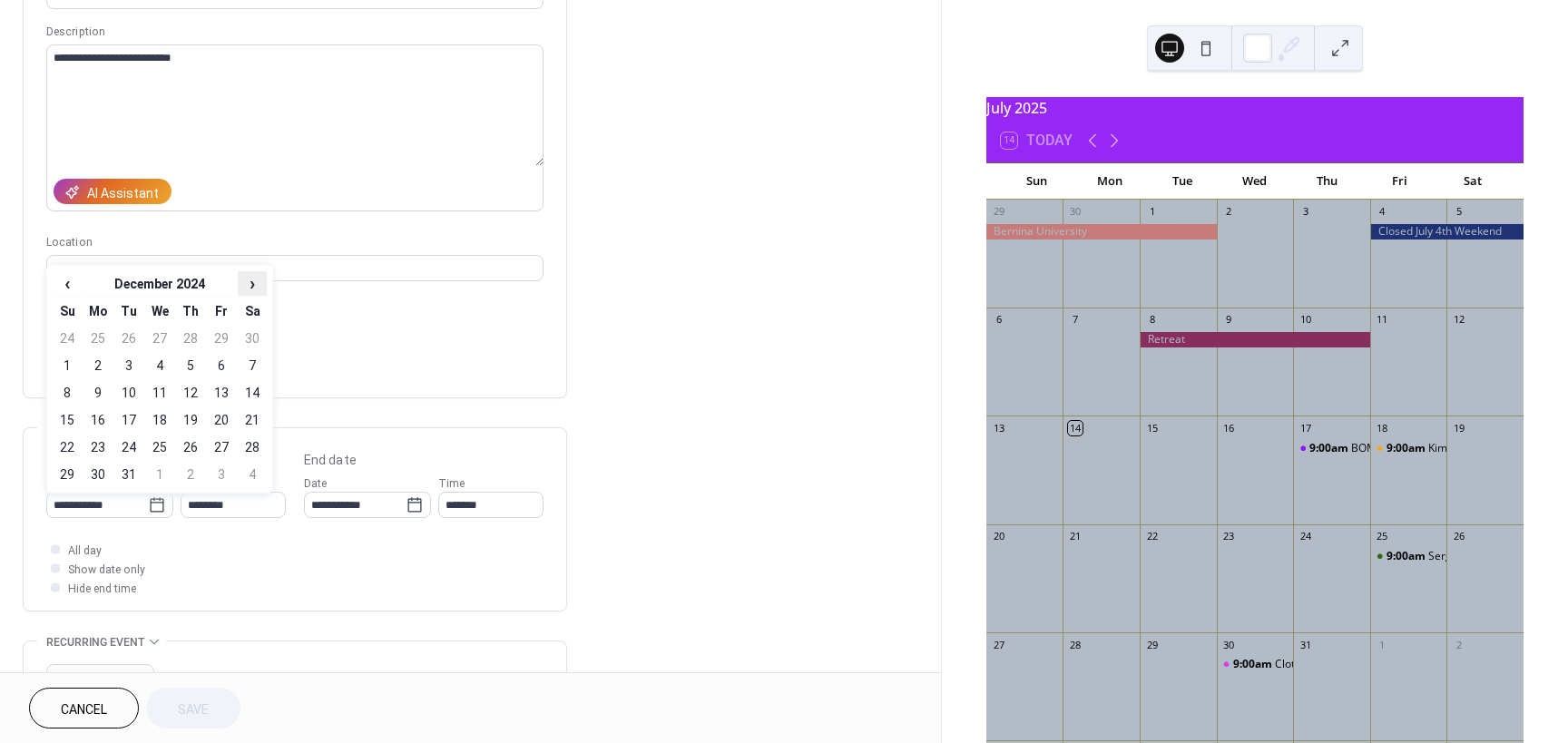 click on "›" at bounding box center (252, 283) 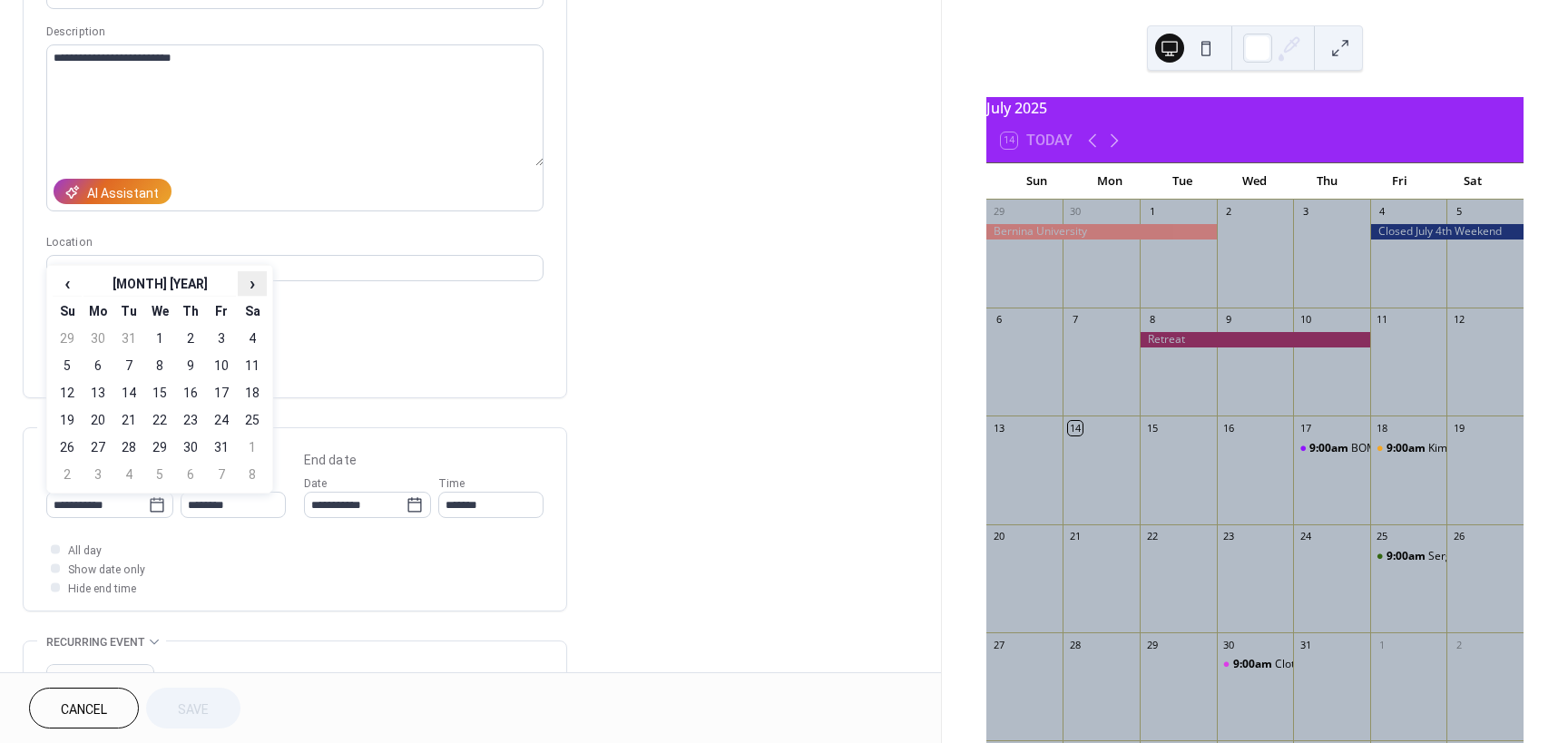 click on "›" at bounding box center [252, 283] 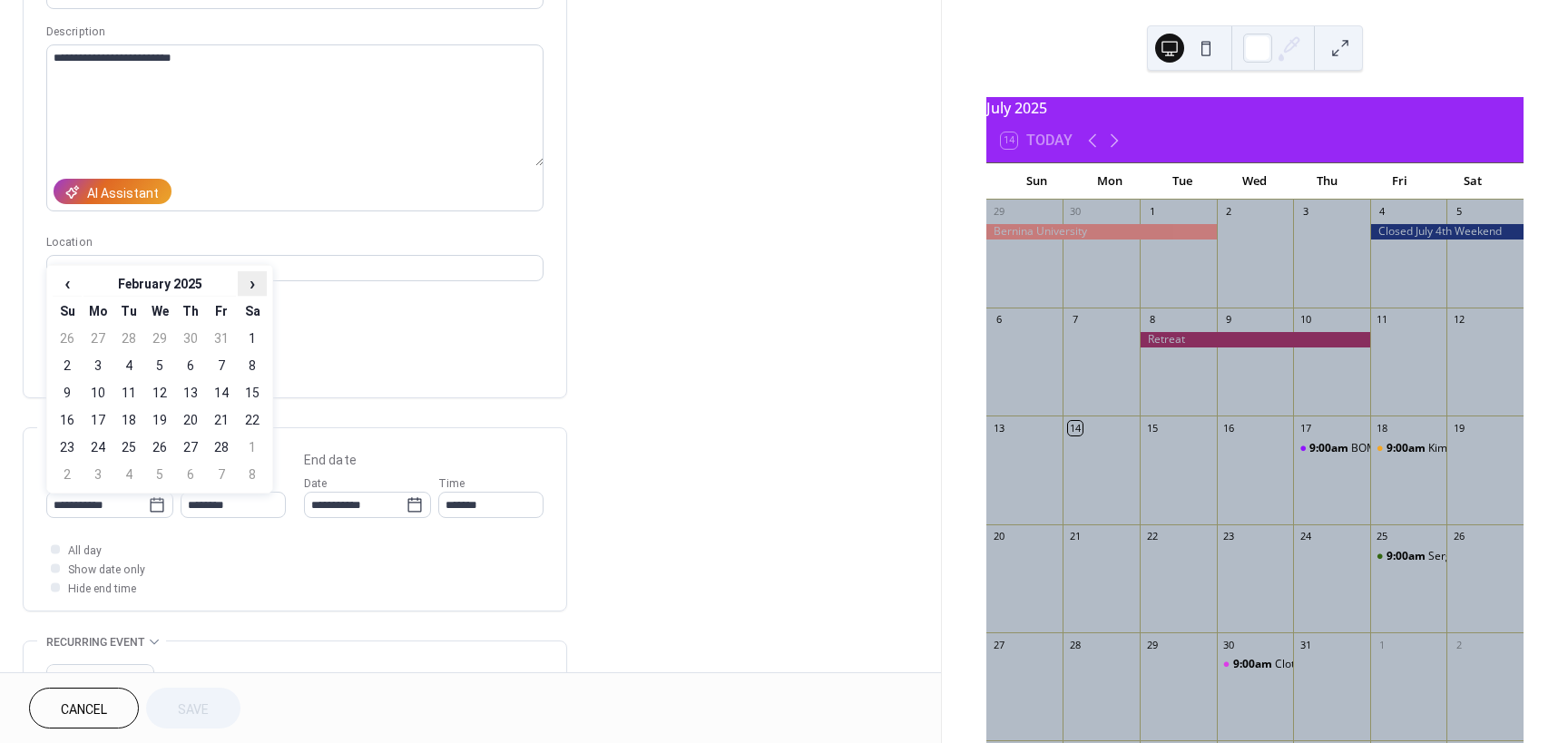 click on "›" at bounding box center [252, 283] 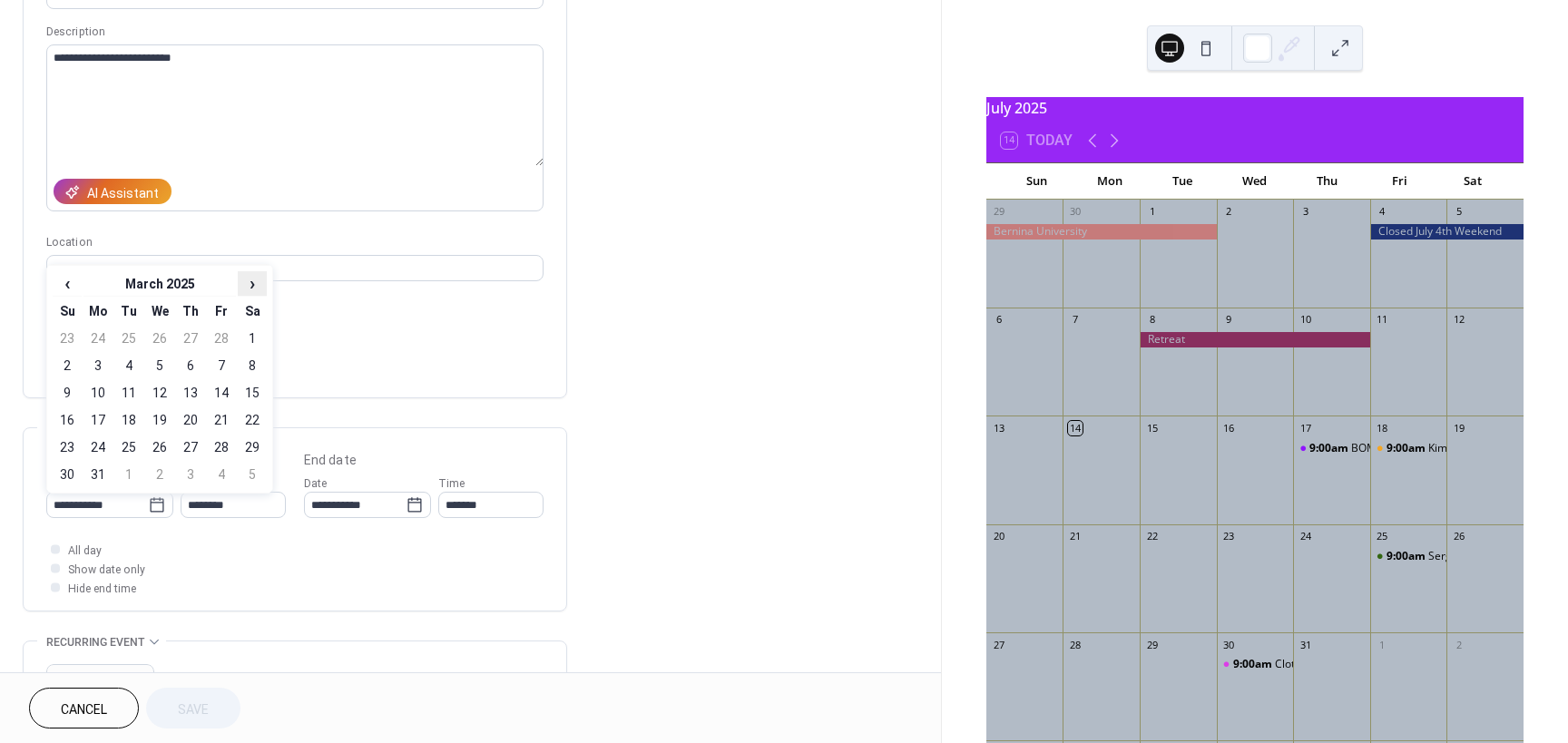click on "›" at bounding box center (252, 283) 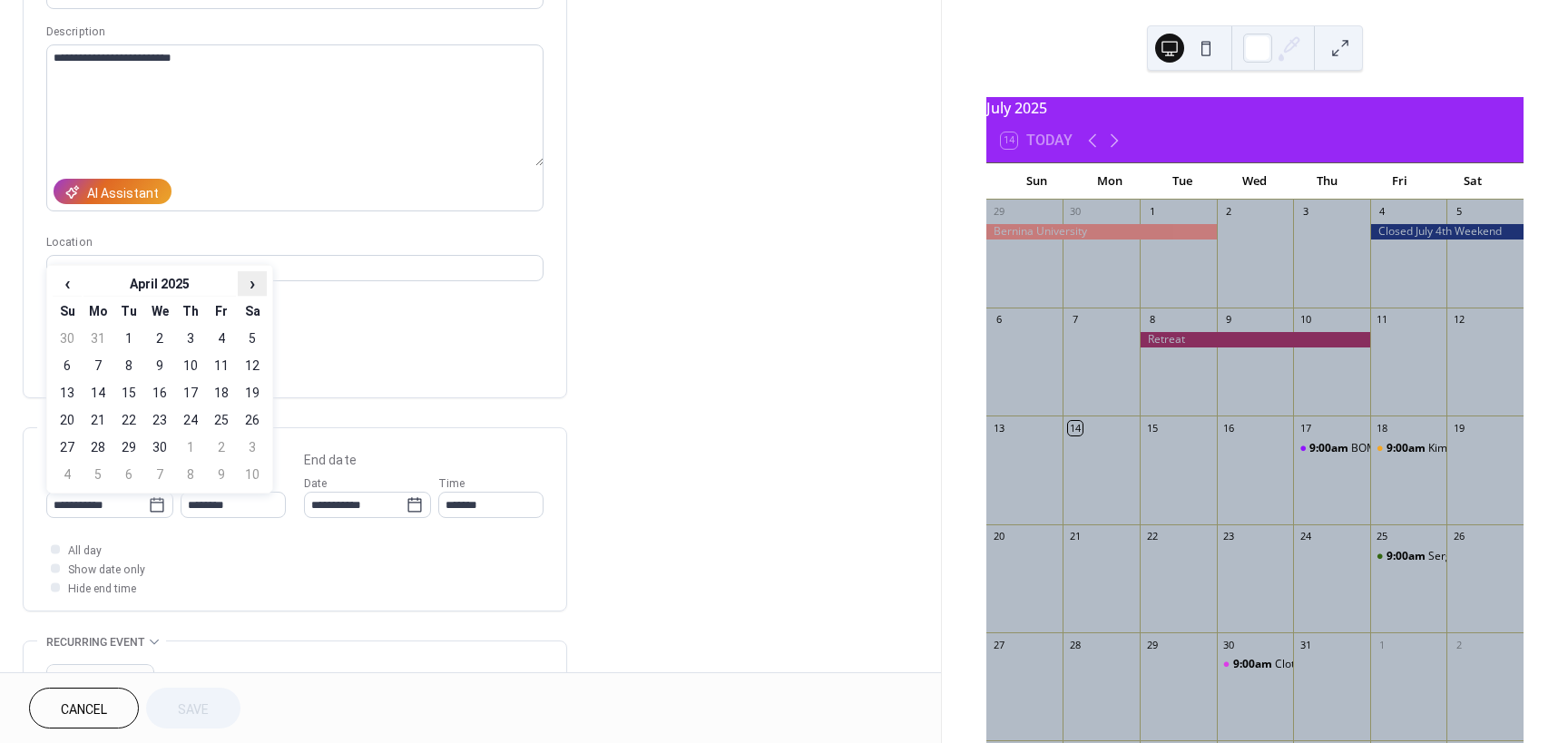click on "›" at bounding box center [252, 283] 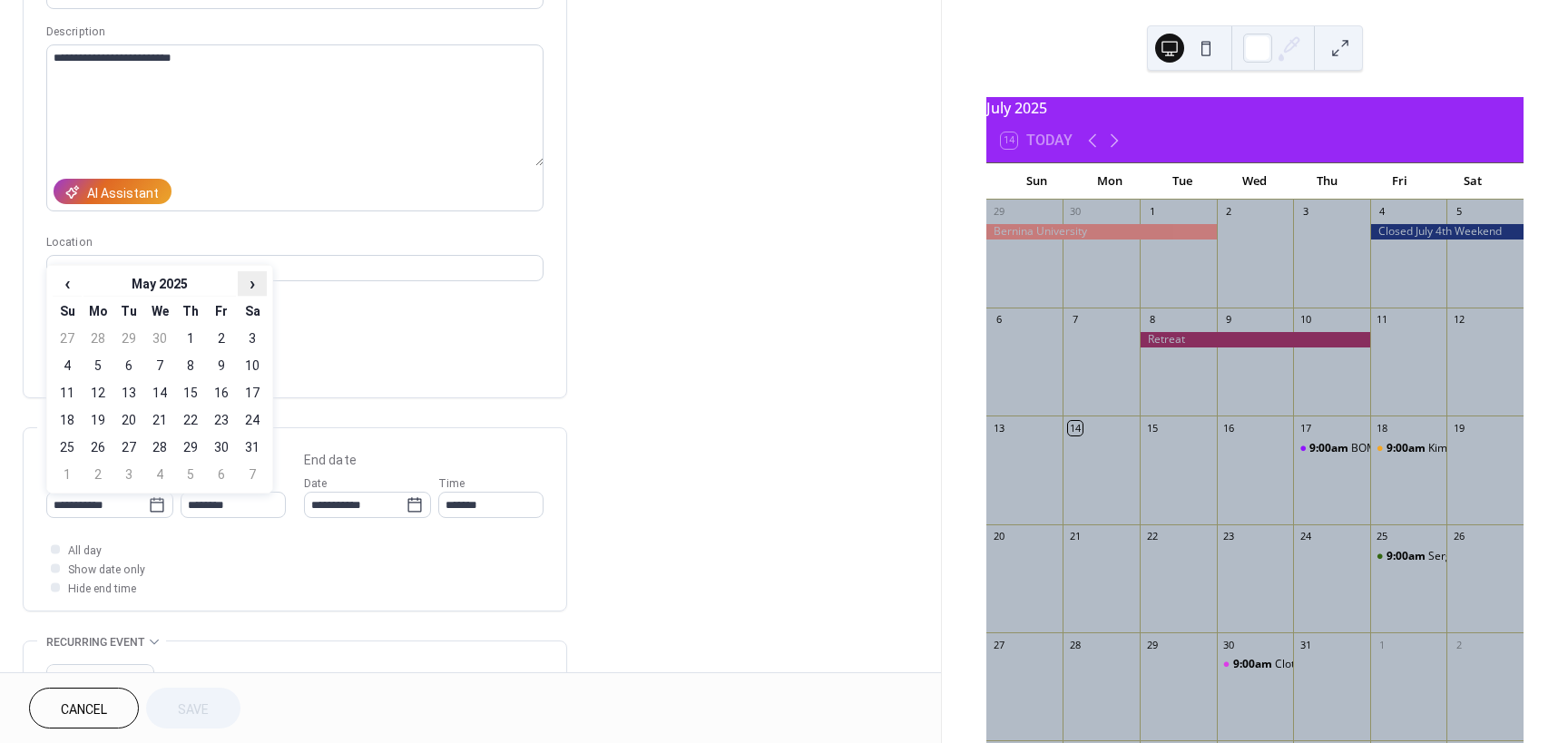 click on "›" at bounding box center [252, 283] 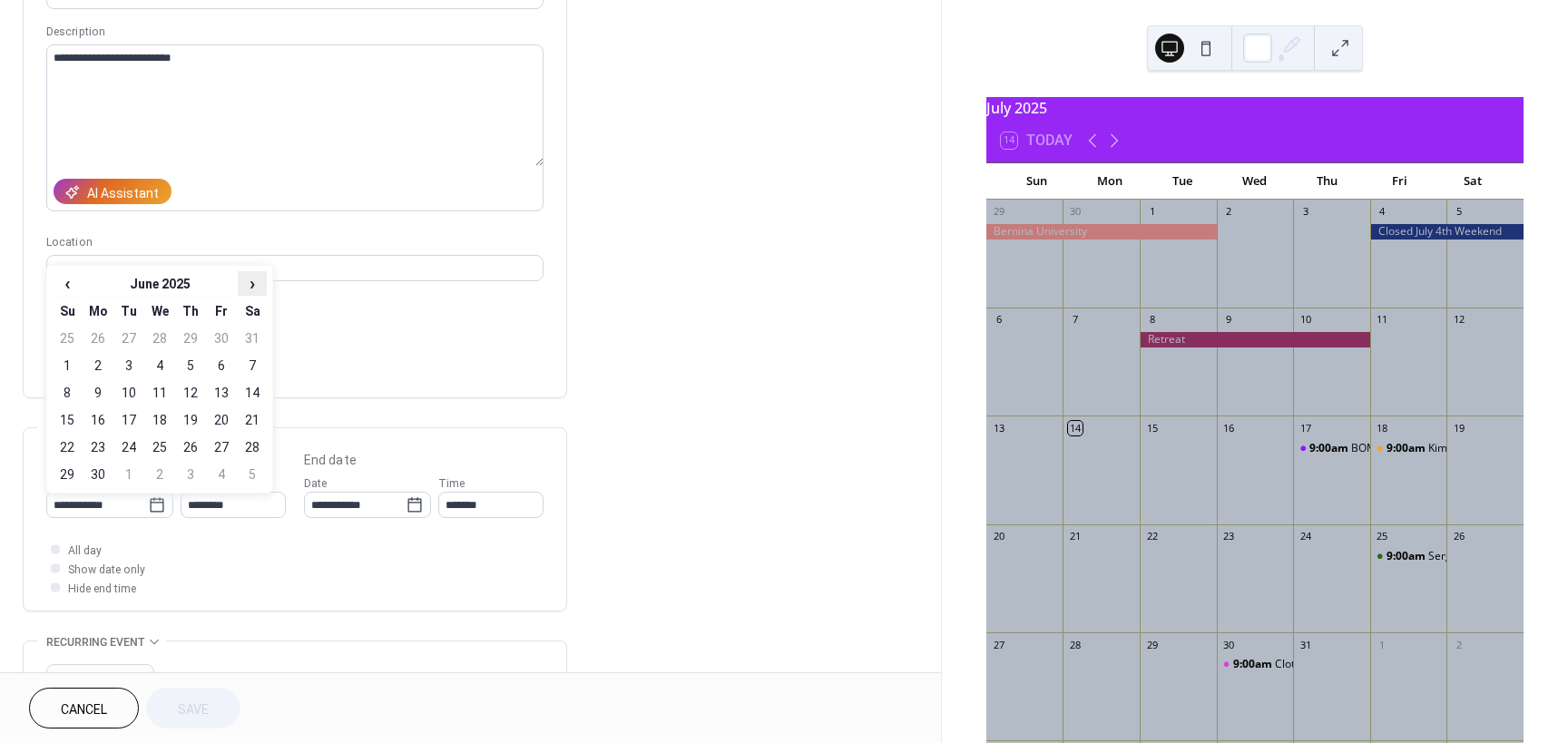 click on "›" at bounding box center (252, 283) 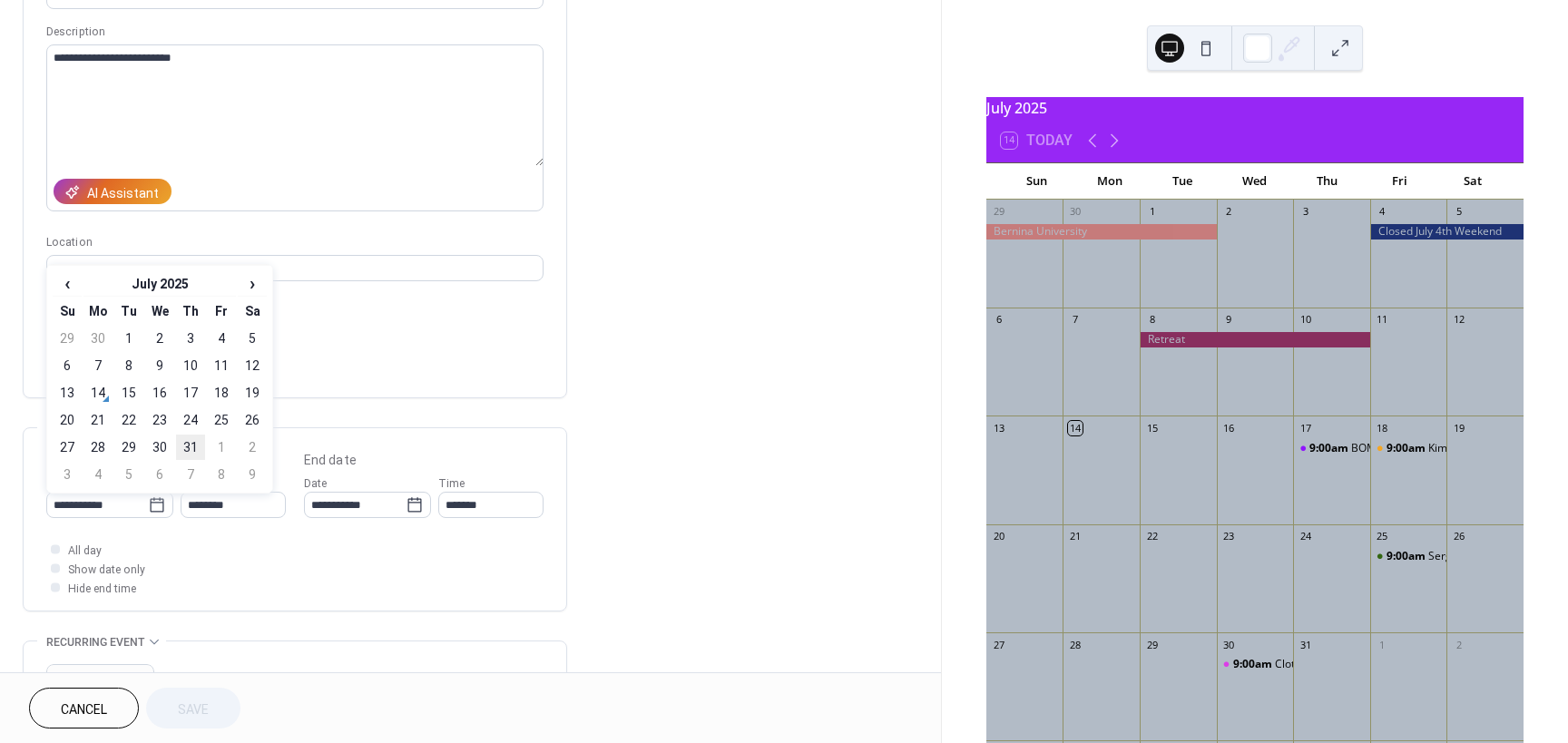 click on "31" at bounding box center (191, 447) 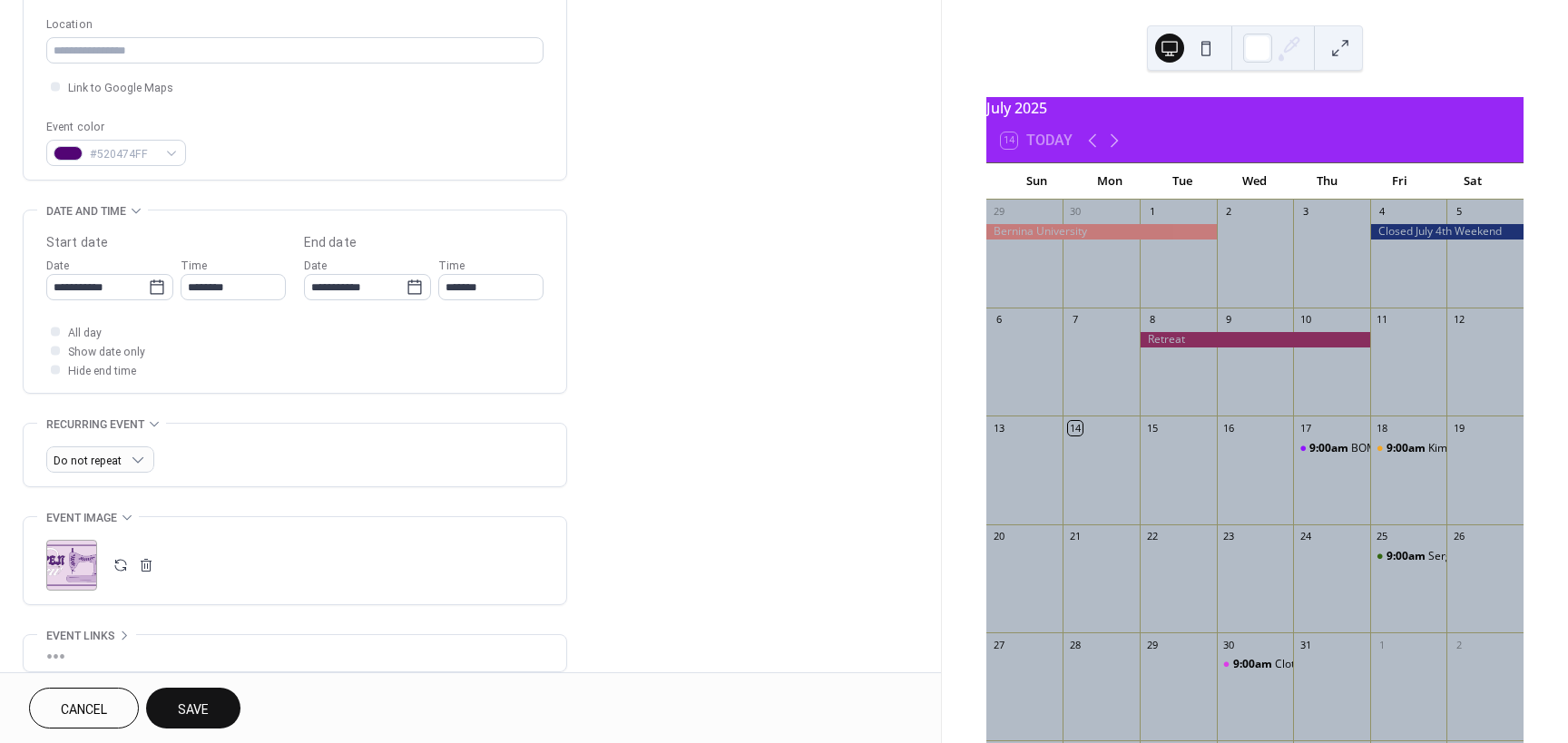 scroll, scrollTop: 435, scrollLeft: 0, axis: vertical 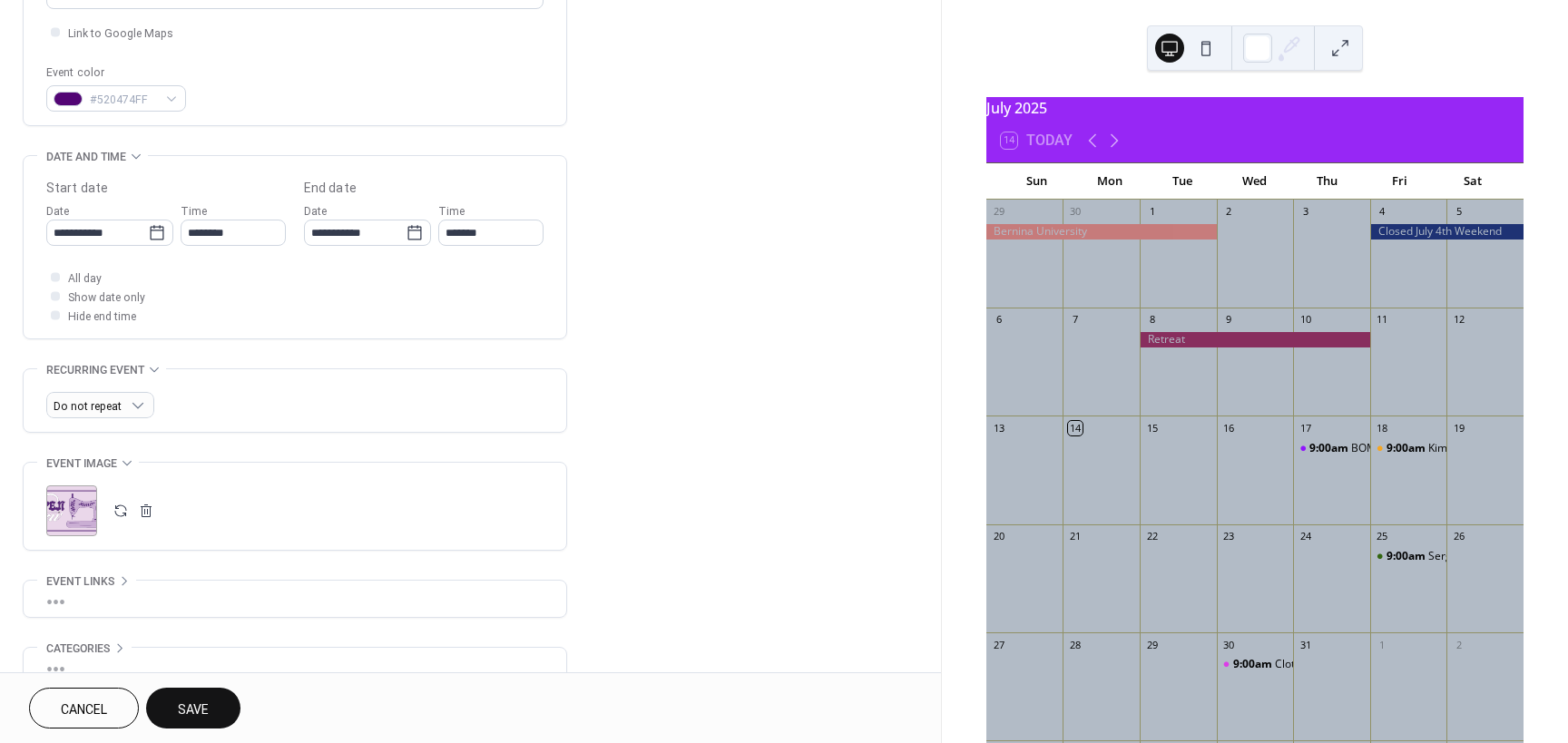 click on "Save" at bounding box center [193, 708] 